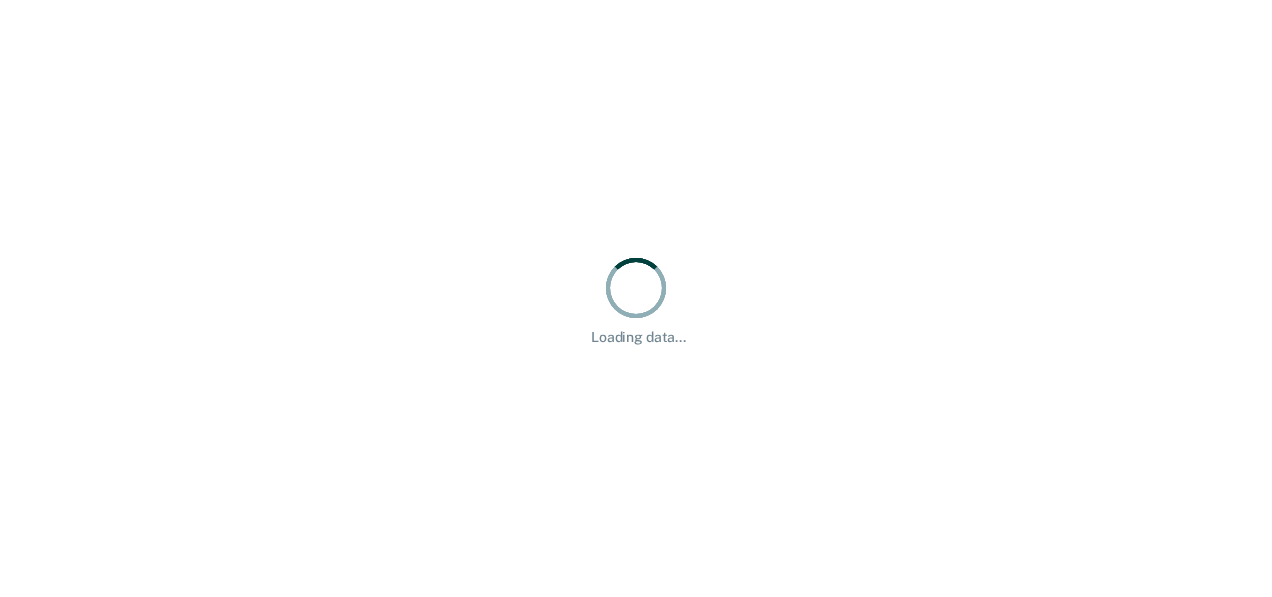 scroll, scrollTop: 0, scrollLeft: 0, axis: both 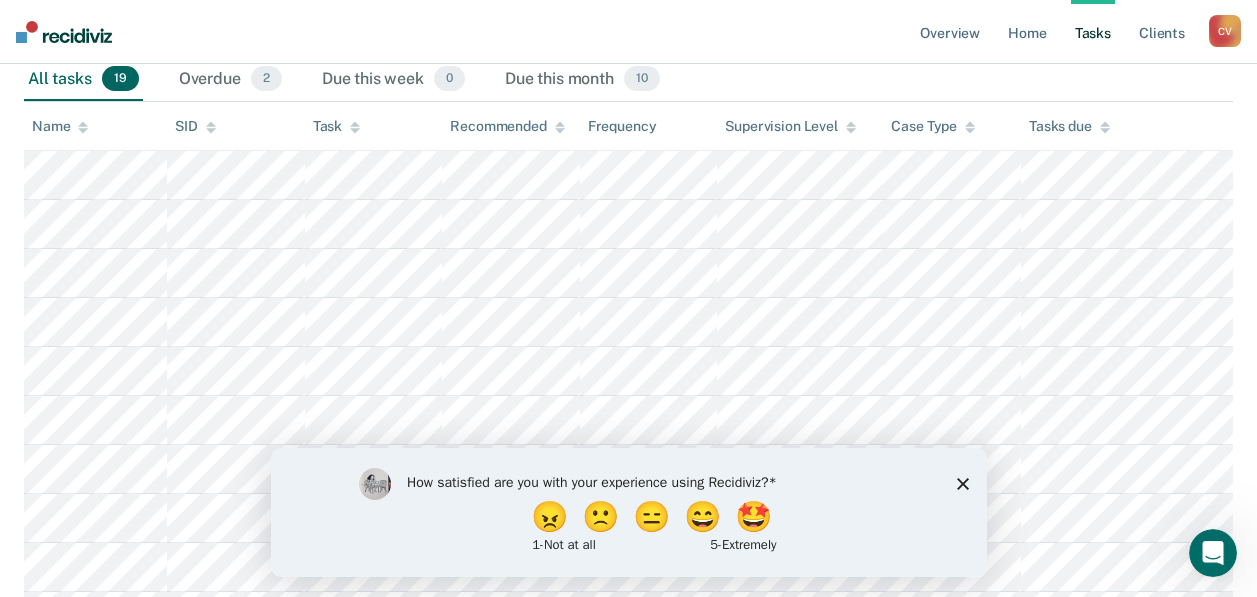click 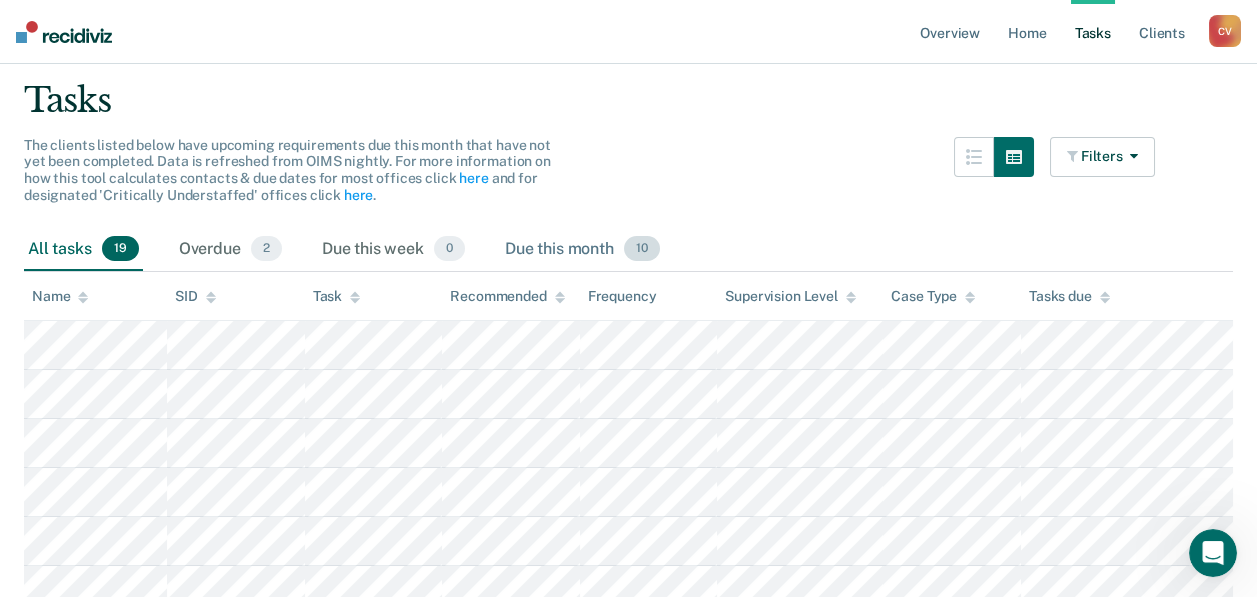 scroll, scrollTop: 0, scrollLeft: 0, axis: both 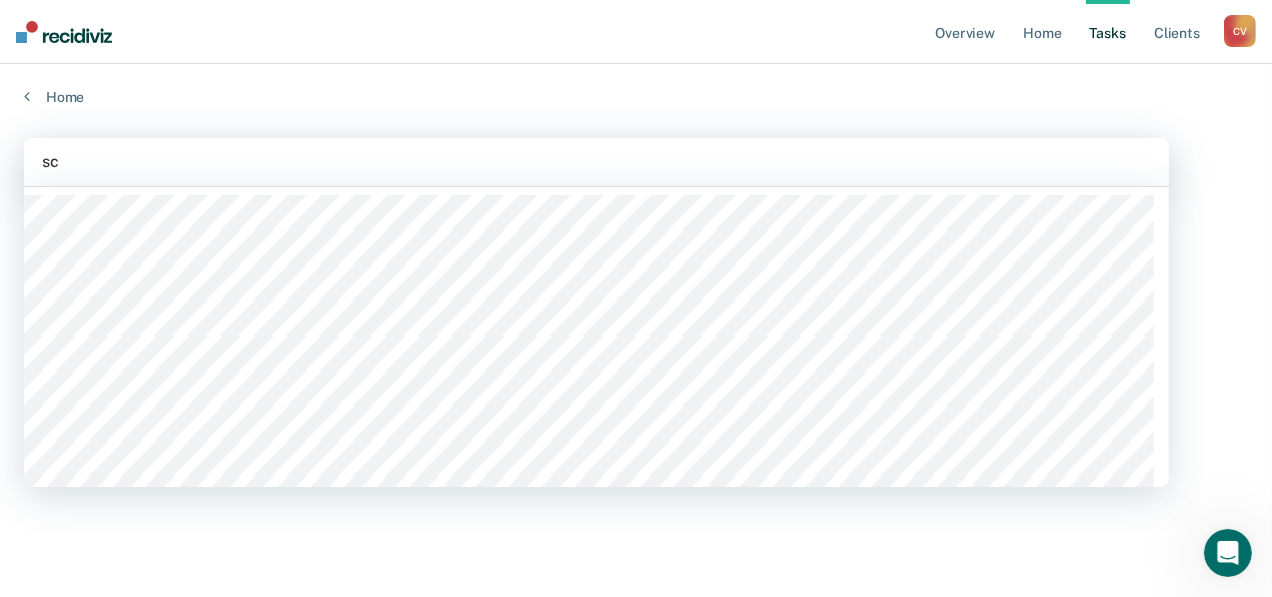 type on "sco" 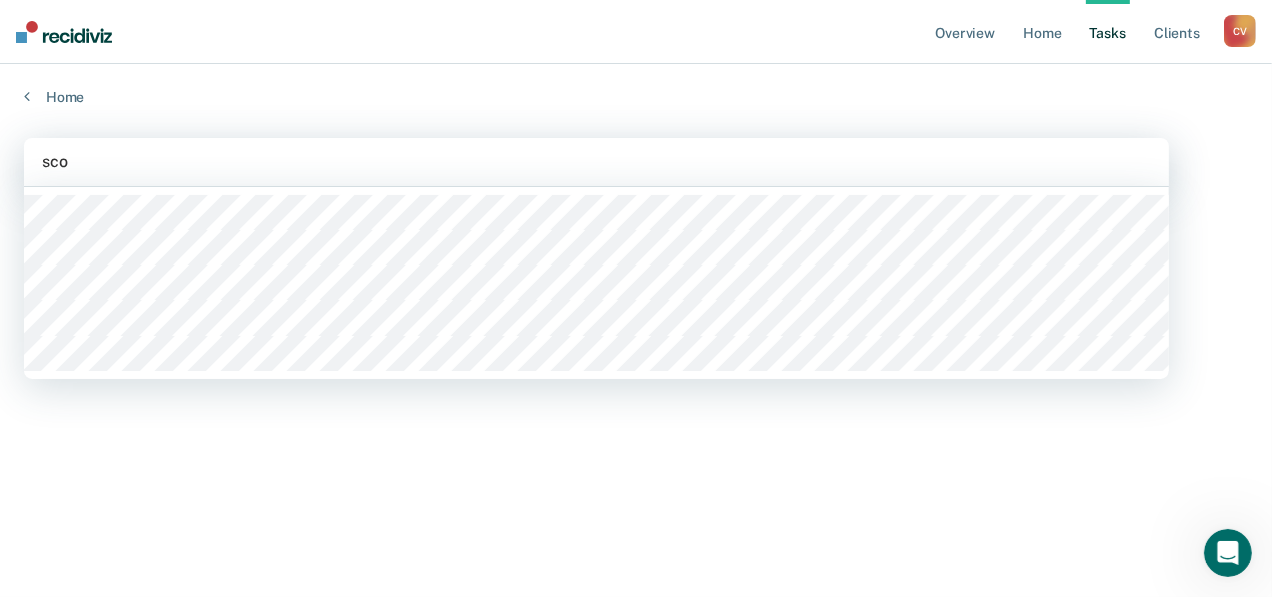 type 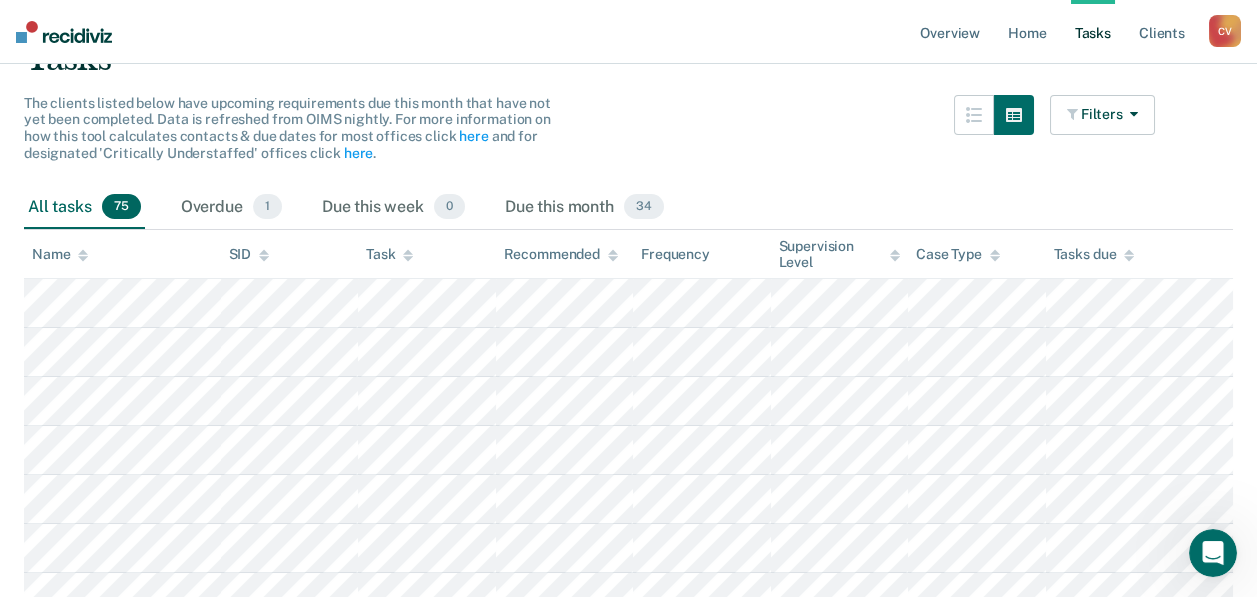 scroll, scrollTop: 200, scrollLeft: 0, axis: vertical 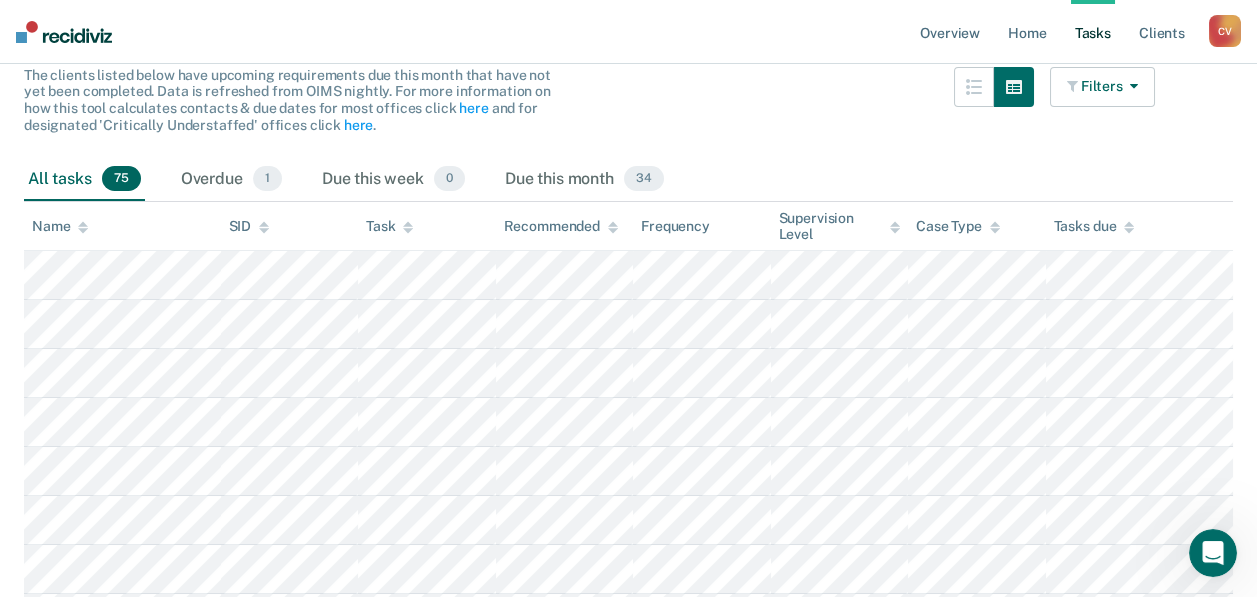 click at bounding box center [1074, 86] 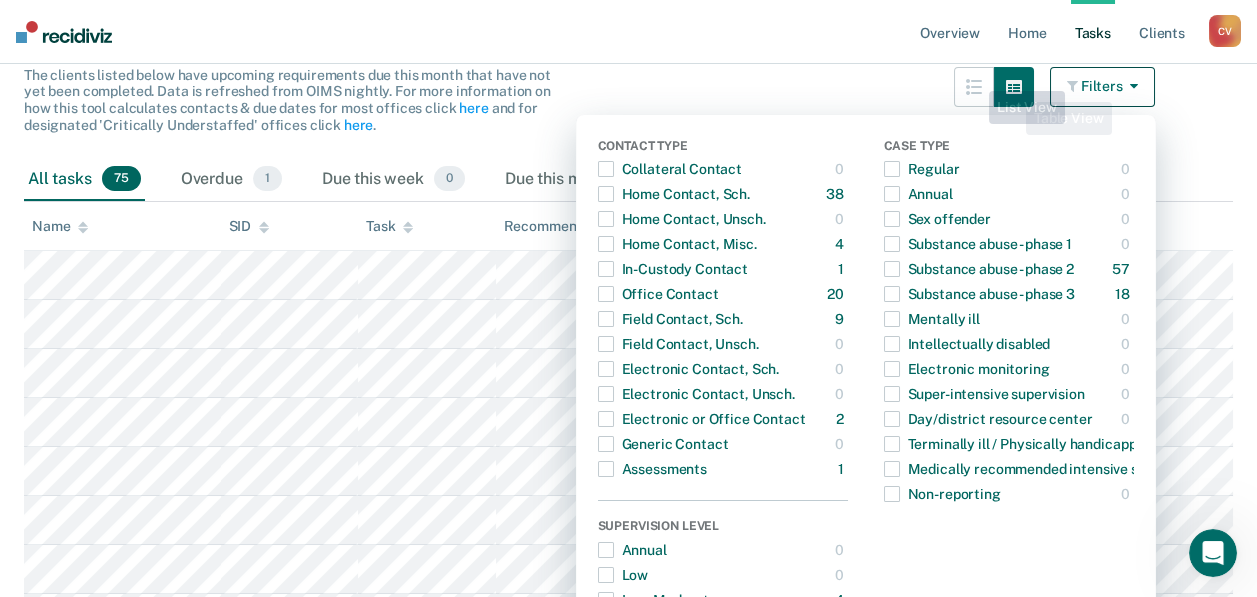 click on "The clients listed below have upcoming requirements due this month that have not yet been completed. Data is refreshed from OIMS nightly. For more information on how this tool calculates contacts & due dates for most offices click   here   and for designated 'Critically Understaffed' offices click   here .  Filters Contact Type Collateral Contact 0 ONLY Home Contact, Sch. 38 ONLY Home Contact, Unsch. 0 ONLY Home Contact, Misc. 4 ONLY In-Custody Contact 1 ONLY Office Contact 20 ONLY Field Contact, Sch. 9 ONLY Field Contact, Unsch. 0 ONLY Electronic Contact, Sch. 0 ONLY Electronic Contact, Unsch. 0 ONLY Electronic or Office Contact 2 ONLY Generic Contact 0 ONLY Assessments 1 ONLY Supervision Level Annual 0 ONLY Low 0 ONLY Low-Moderate 4 ONLY Moderate 8 ONLY High 61 ONLY In-custody 1 ONLY Case Type Regular 0 ONLY Annual 0 ONLY Sex offender 0 ONLY Substance abuse - phase 1 0 ONLY Substance abuse - phase 2 57 ONLY Substance abuse - phase 3 18 ONLY Mentally ill 0 ONLY Intellectually disabled 0 ONLY 0 ONLY 0 ONLY 0" at bounding box center (589, 112) 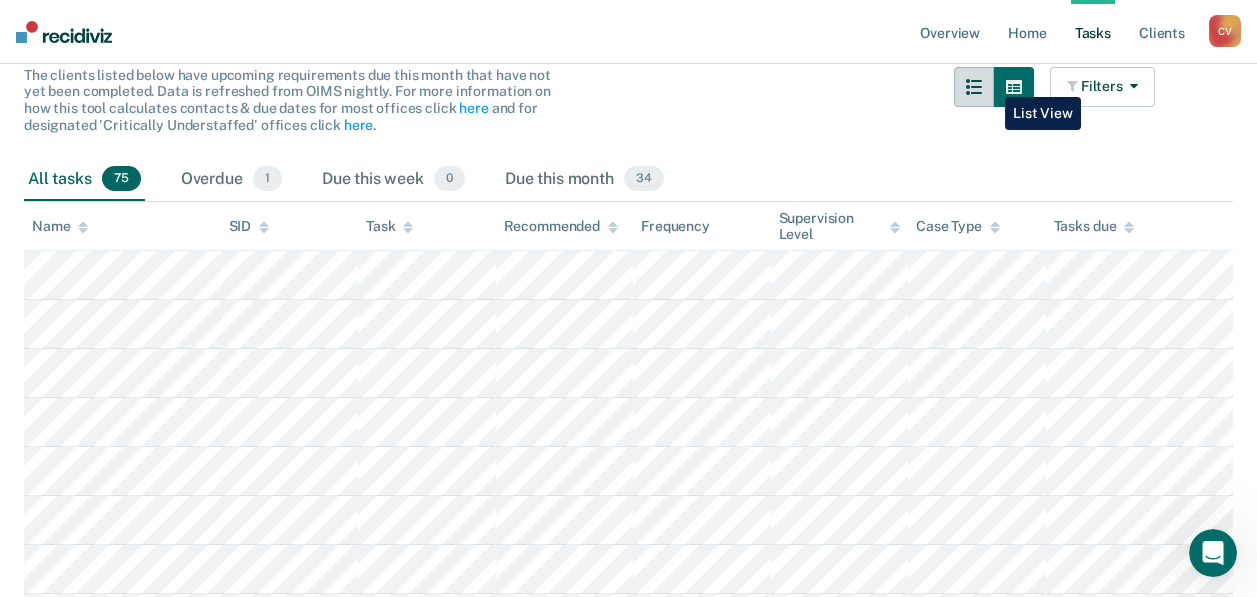 click 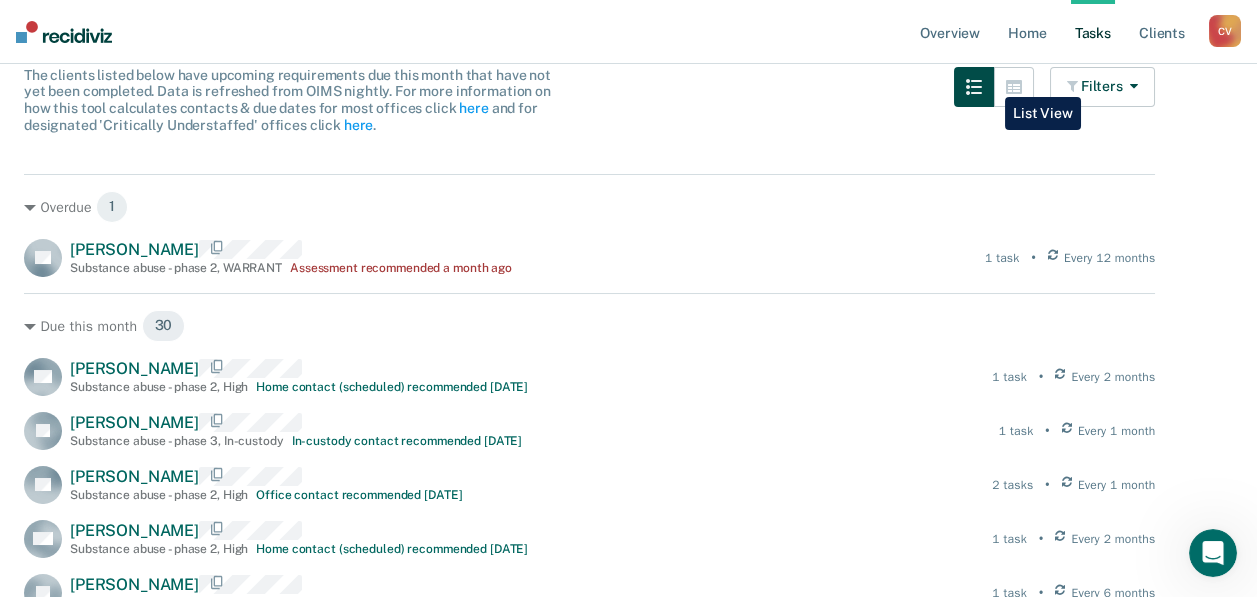 click 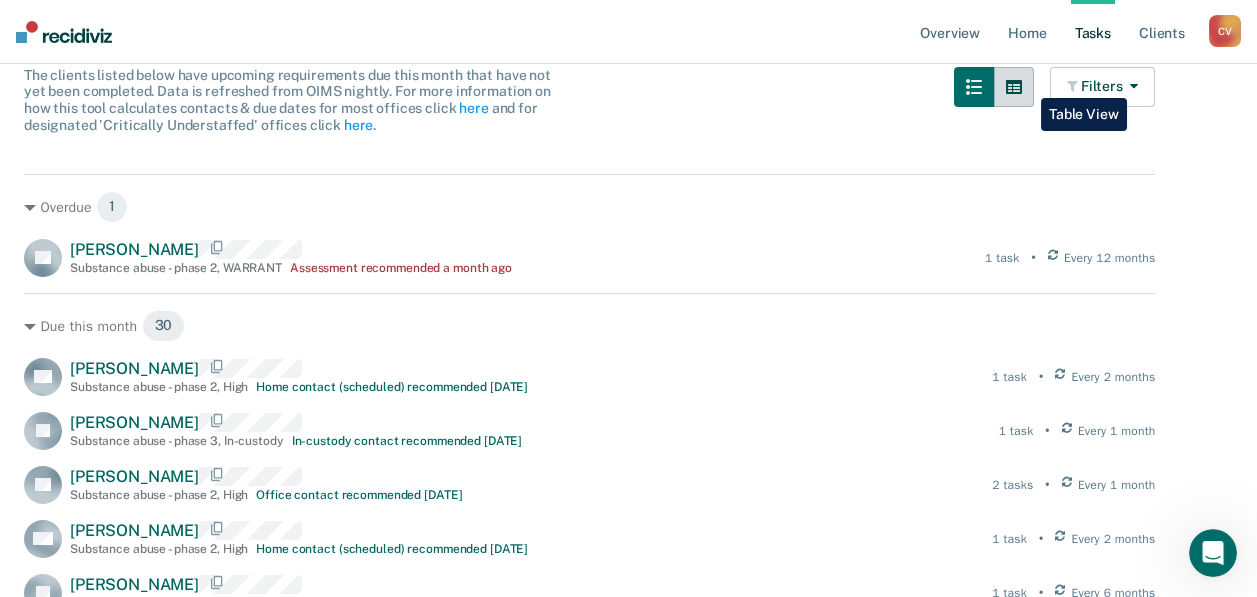 click 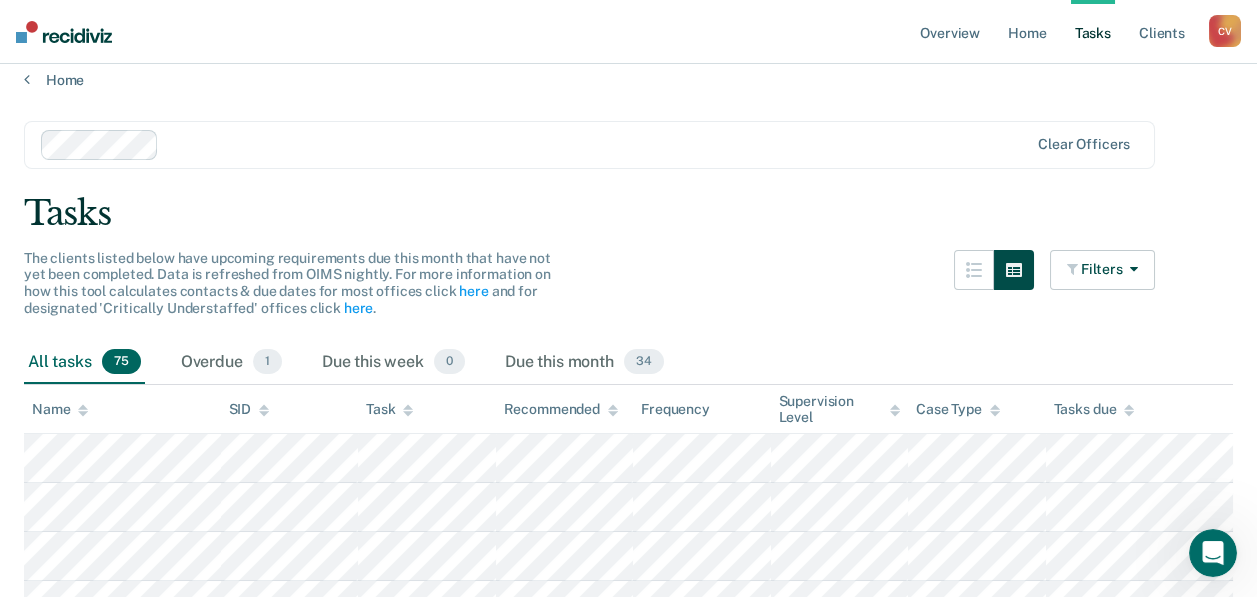 scroll, scrollTop: 0, scrollLeft: 0, axis: both 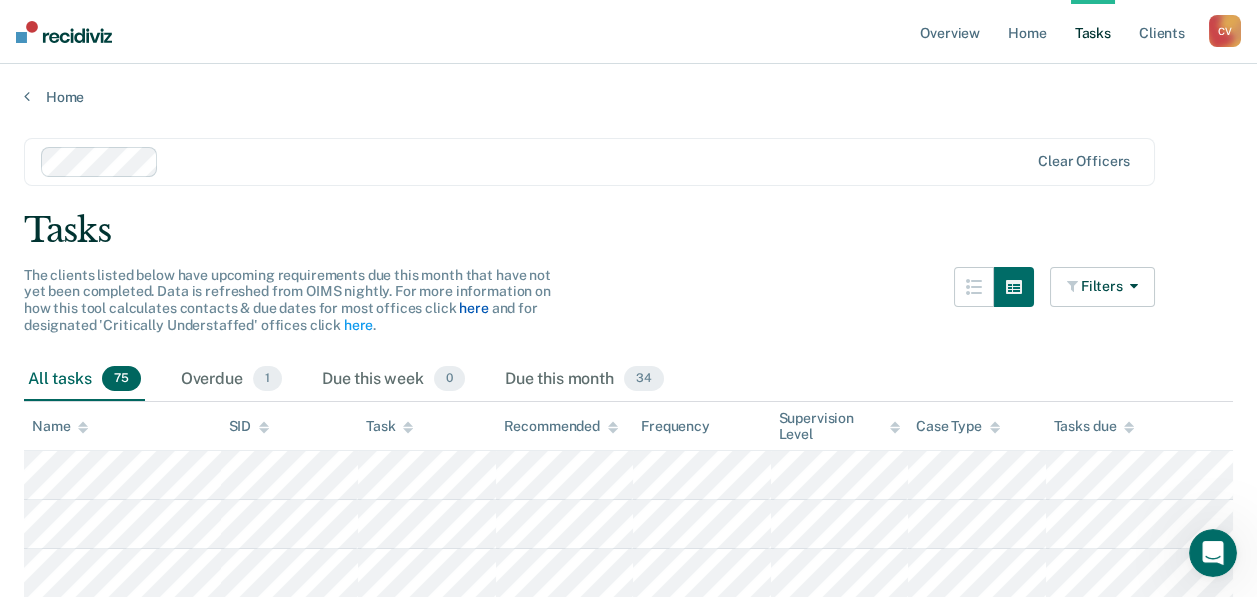 click on "here" at bounding box center [473, 308] 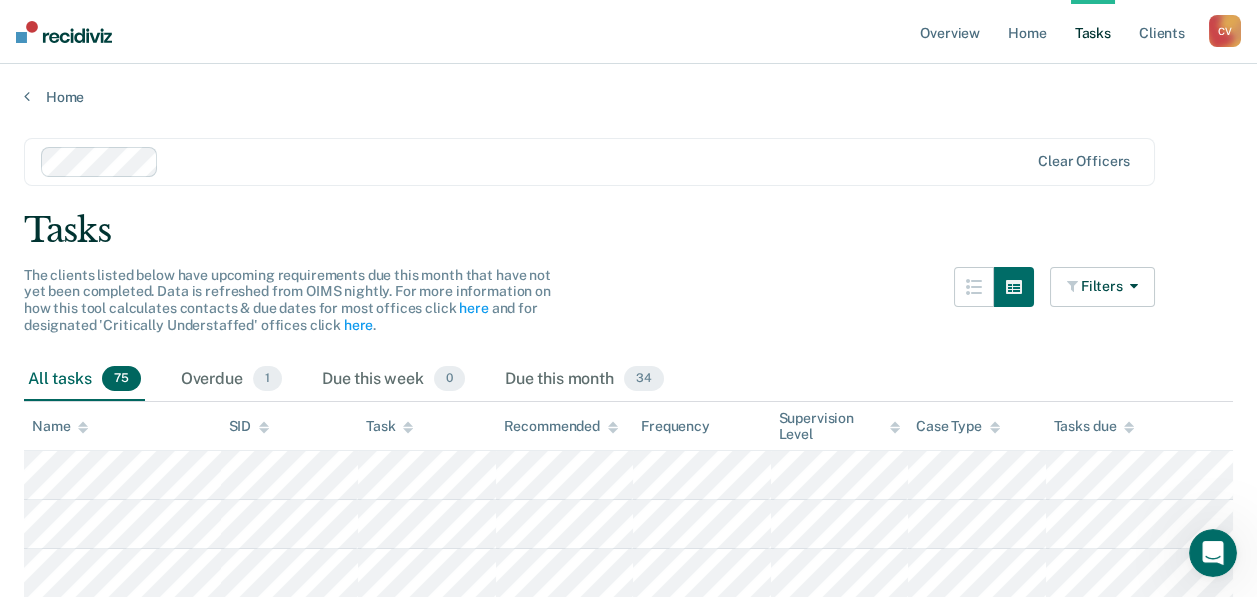 click on "C V" at bounding box center [1225, 31] 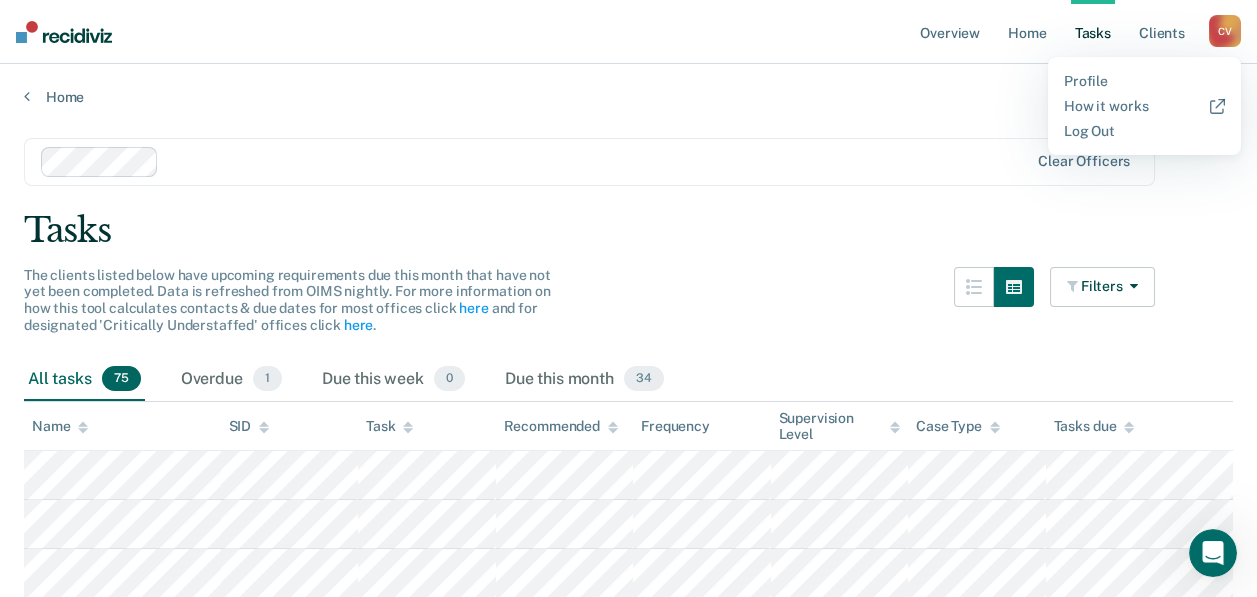 click on "Clear   officers Tasks The clients listed below have upcoming requirements due this month that have not yet been completed. Data is refreshed from OIMS nightly. For more information on how this tool calculates contacts & due dates for most offices click   here   and for designated 'Critically Understaffed' offices click   here .  Filters Contact Type Collateral Contact 0 ONLY Home Contact, Sch. 38 ONLY Home Contact, Unsch. 0 ONLY Home Contact, Misc. 4 ONLY In-Custody Contact 1 ONLY Office Contact 20 ONLY Field Contact, Sch. 9 ONLY Field Contact, Unsch. 0 ONLY Electronic Contact, Sch. 0 ONLY Electronic Contact, Unsch. 0 ONLY Electronic or Office Contact 2 ONLY Generic Contact 0 ONLY Assessments 1 ONLY Supervision Level Annual 0 ONLY Low 0 ONLY Low-Moderate 4 ONLY Moderate 8 ONLY High 61 ONLY In-custody 1 ONLY Case Type Regular 0 ONLY Annual 0 ONLY Sex offender 0 ONLY Substance abuse - phase 1 0 ONLY Substance abuse - phase 2 57 ONLY Substance abuse - phase 3 18 ONLY Mentally ill 0 ONLY Intellectually disabled" at bounding box center [628, 2153] 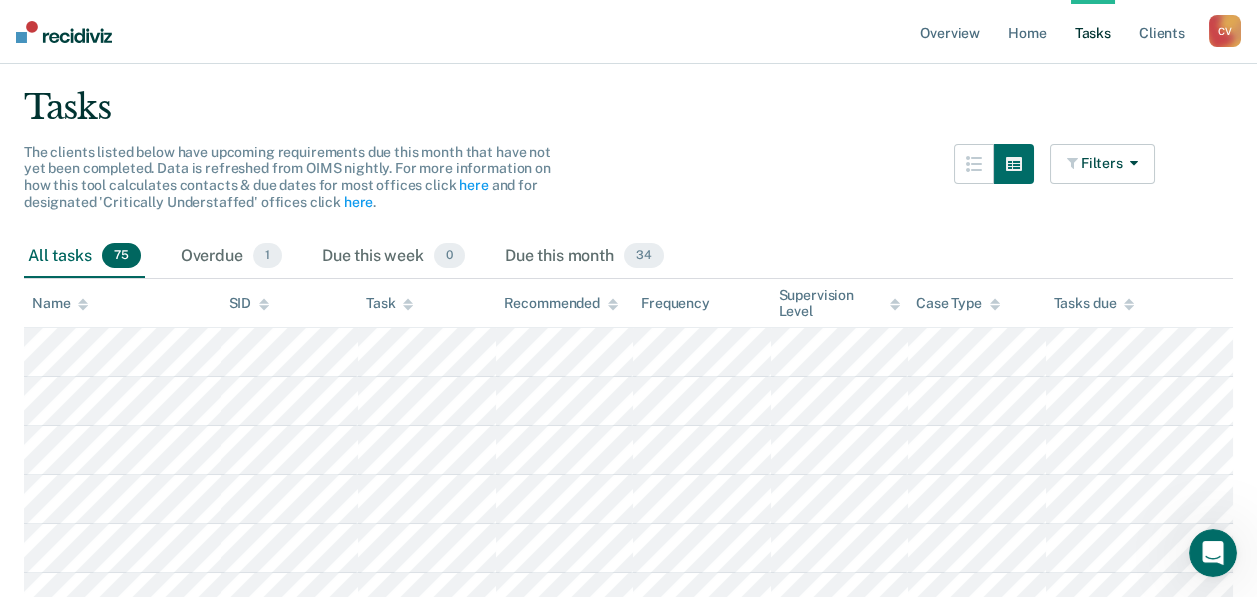 scroll, scrollTop: 0, scrollLeft: 0, axis: both 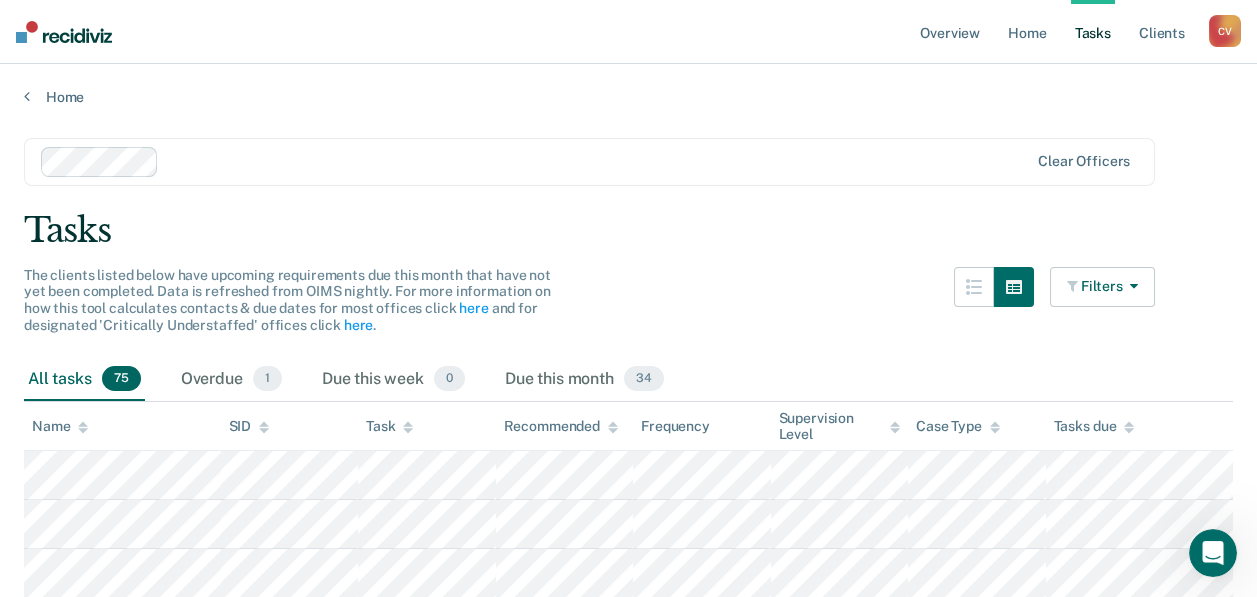 click on "Filters" at bounding box center (1103, 287) 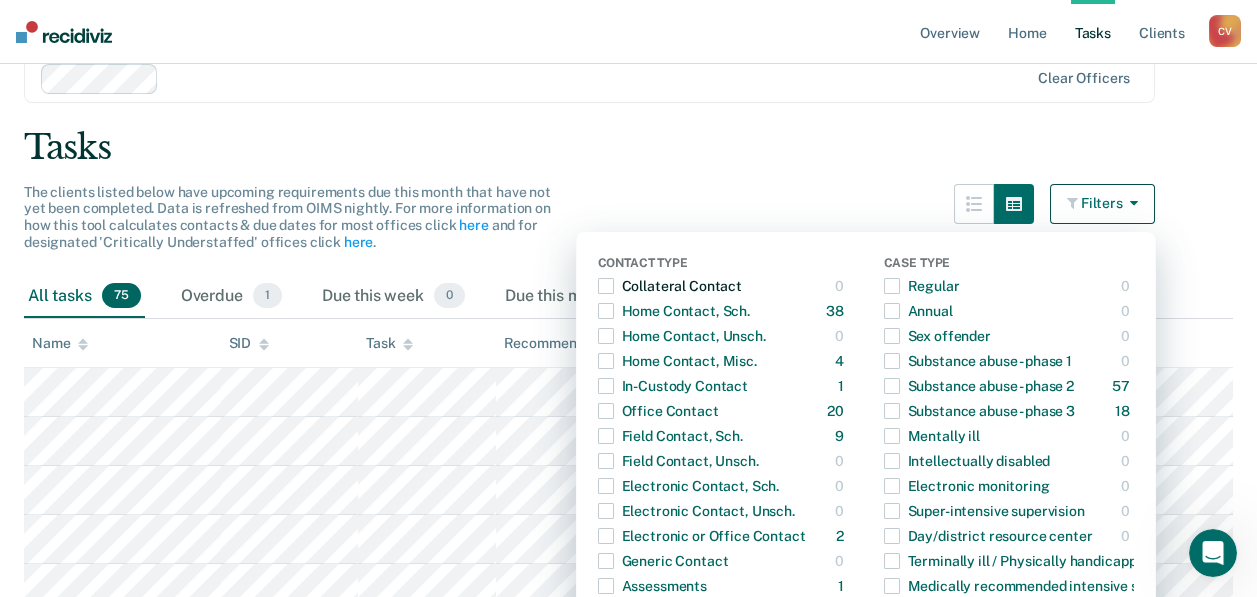 scroll, scrollTop: 200, scrollLeft: 0, axis: vertical 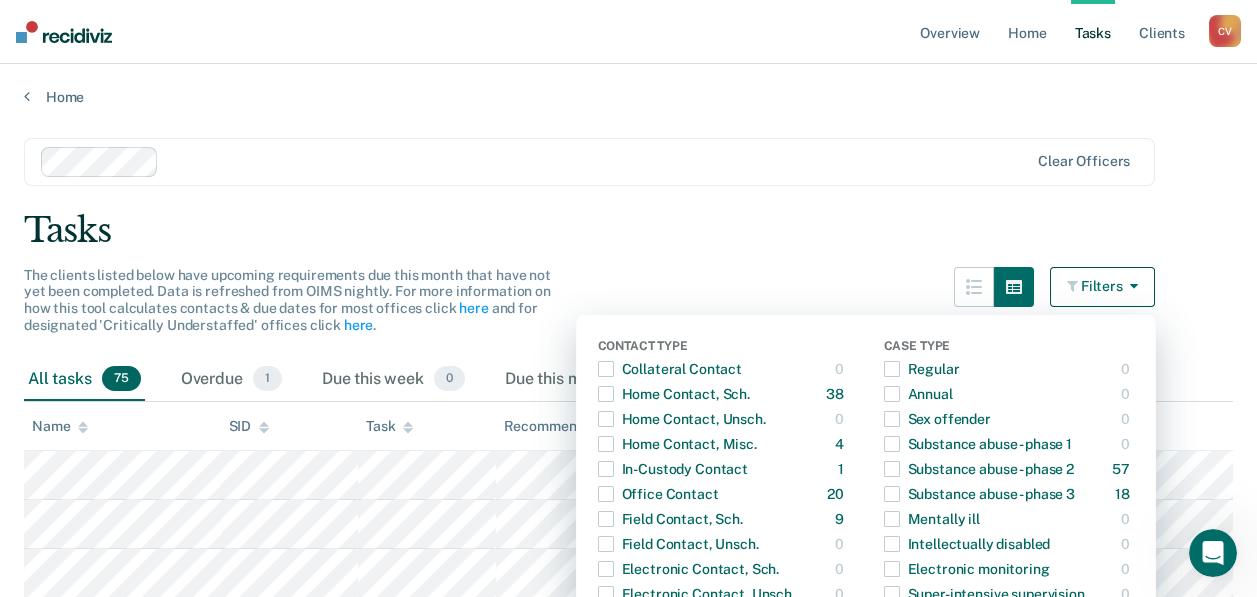 click on "C V" at bounding box center [1225, 31] 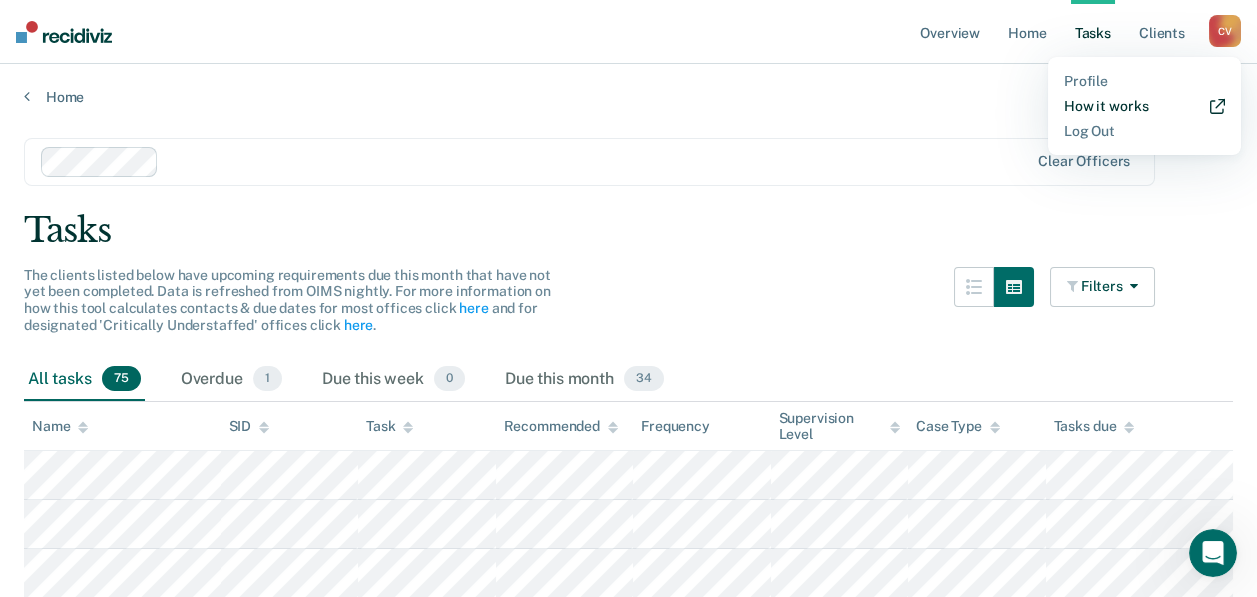 click on "How it works" at bounding box center (1144, 106) 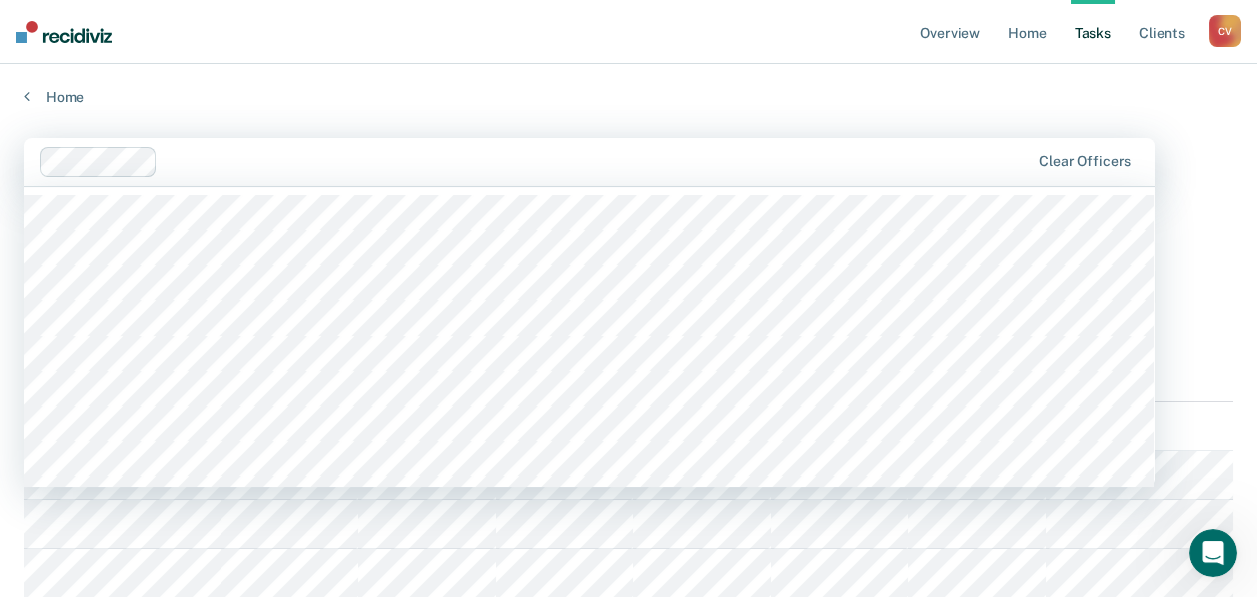 click at bounding box center [535, 162] 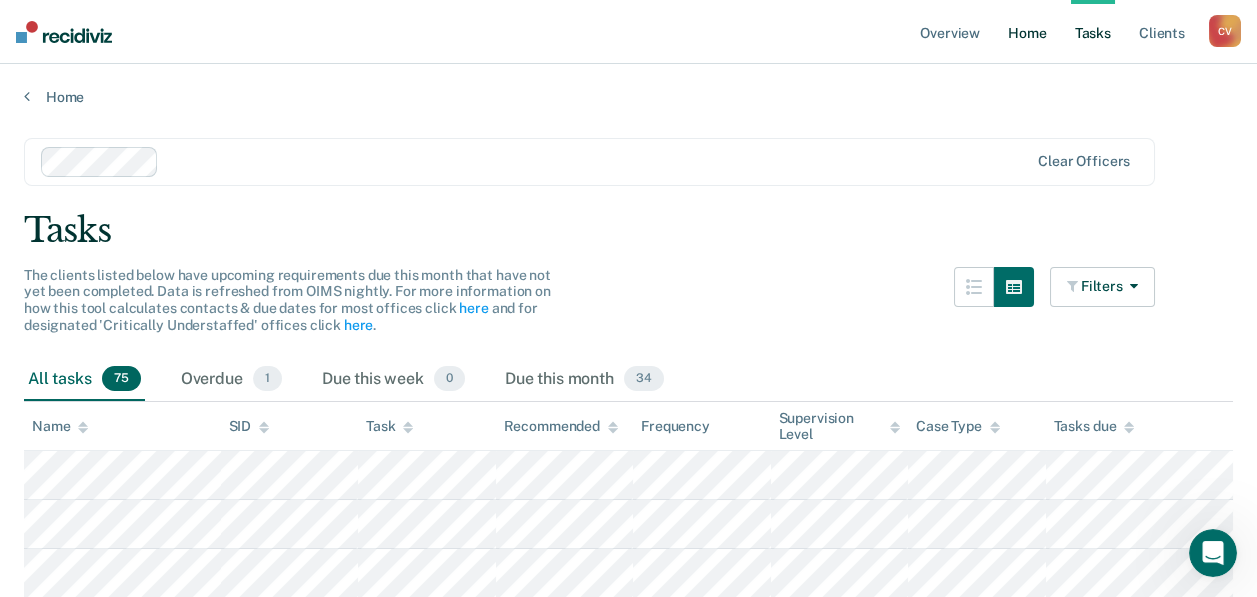 click on "Home" at bounding box center (1027, 32) 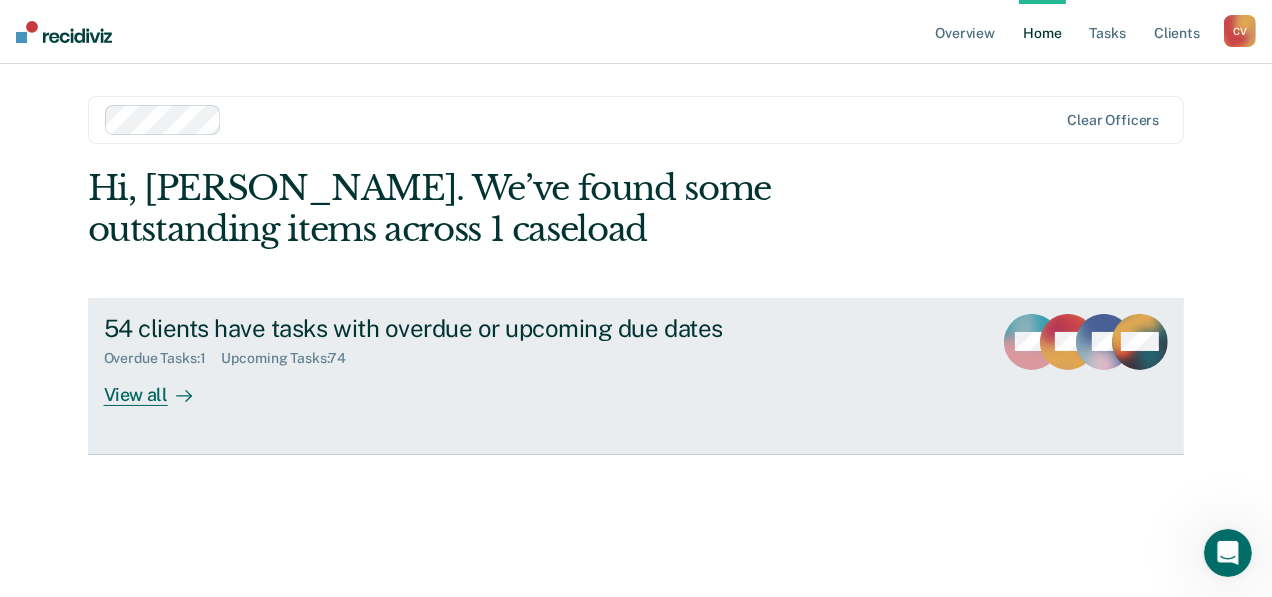 click on "View all" at bounding box center (160, 386) 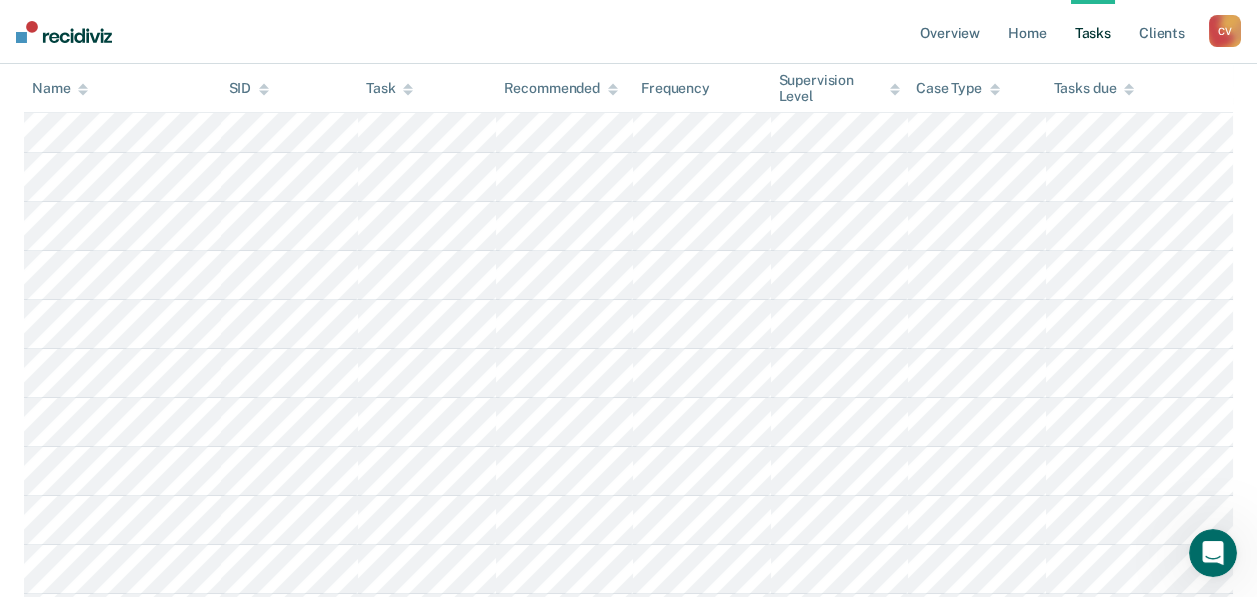 scroll, scrollTop: 100, scrollLeft: 0, axis: vertical 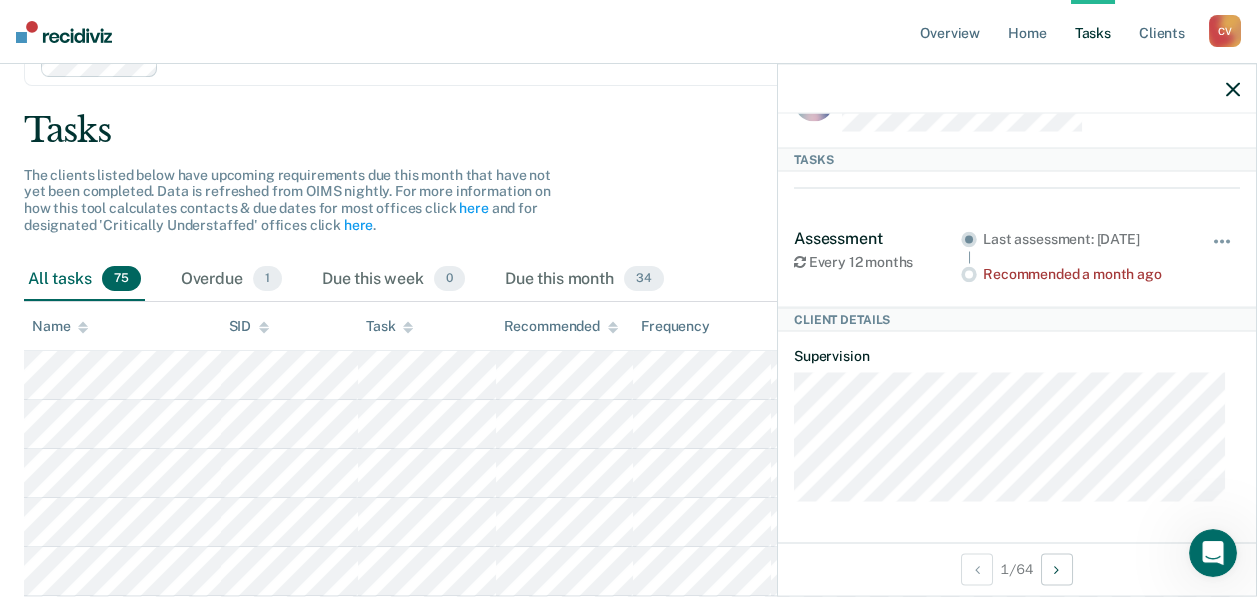 click on "The clients listed below have upcoming requirements due this month that have not yet been completed. Data is refreshed from OIMS nightly. For more information on how this tool calculates contacts & due dates for most offices click   here   and for designated 'Critically Understaffed' offices click   here .  Filters Contact Type Collateral Contact 0 ONLY Home Contact, Sch. 38 ONLY Home Contact, Unsch. 0 ONLY Home Contact, Misc. 4 ONLY In-Custody Contact 1 ONLY Office Contact 20 ONLY Field Contact, Sch. 9 ONLY Field Contact, Unsch. 0 ONLY Electronic Contact, Sch. 0 ONLY Electronic Contact, Unsch. 0 ONLY Electronic or Office Contact 2 ONLY Generic Contact 0 ONLY Assessments 1 ONLY Supervision Level Annual 0 ONLY Low 0 ONLY Low-Moderate 4 ONLY Moderate 8 ONLY High 61 ONLY In-custody 1 ONLY Case Type Regular 0 ONLY Annual 0 ONLY Sex offender 0 ONLY Substance abuse - phase 1 0 ONLY Substance abuse - phase 2 57 ONLY Substance abuse - phase 3 18 ONLY Mentally ill 0 ONLY Intellectually disabled 0 ONLY 0 ONLY 0 ONLY 0" at bounding box center [589, 212] 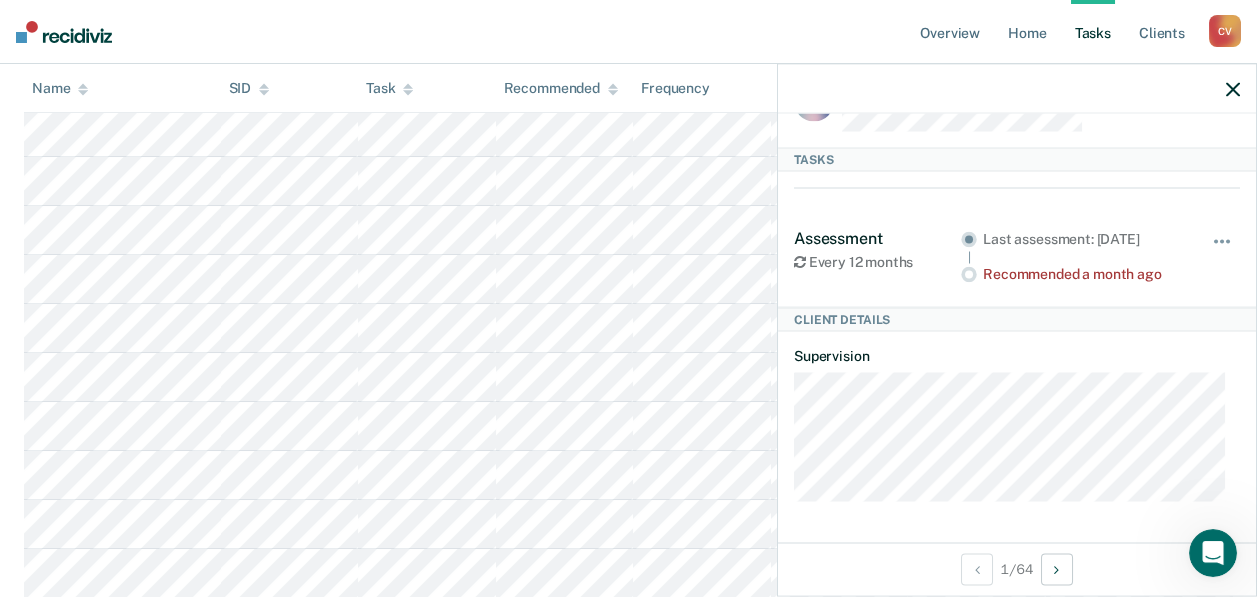 scroll, scrollTop: 100, scrollLeft: 0, axis: vertical 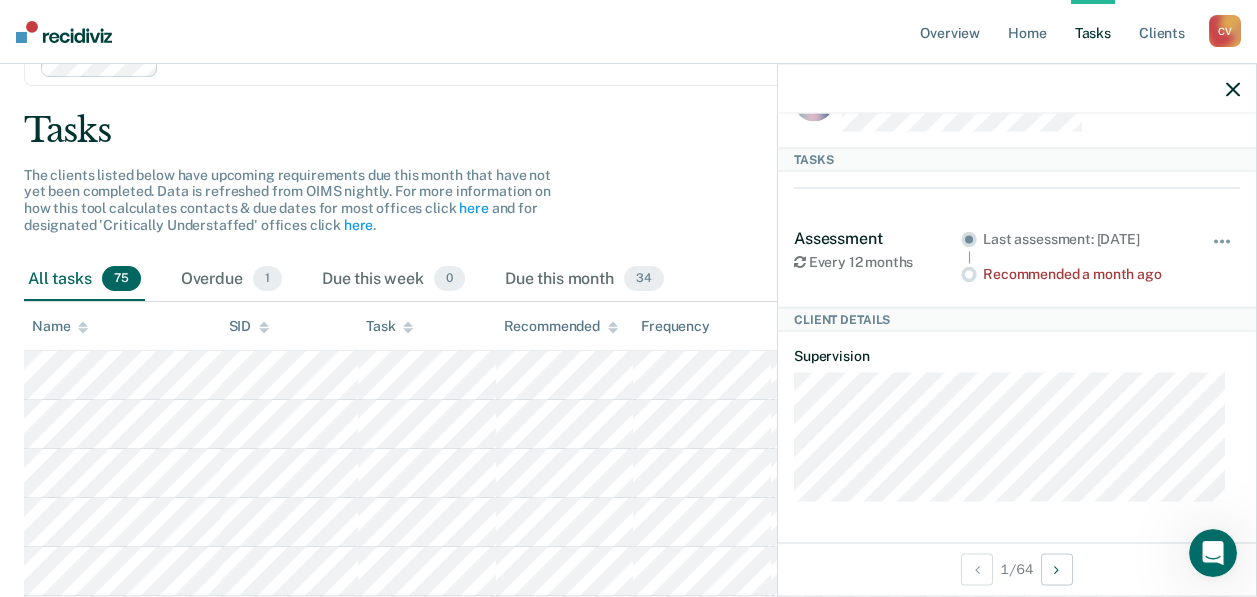 click 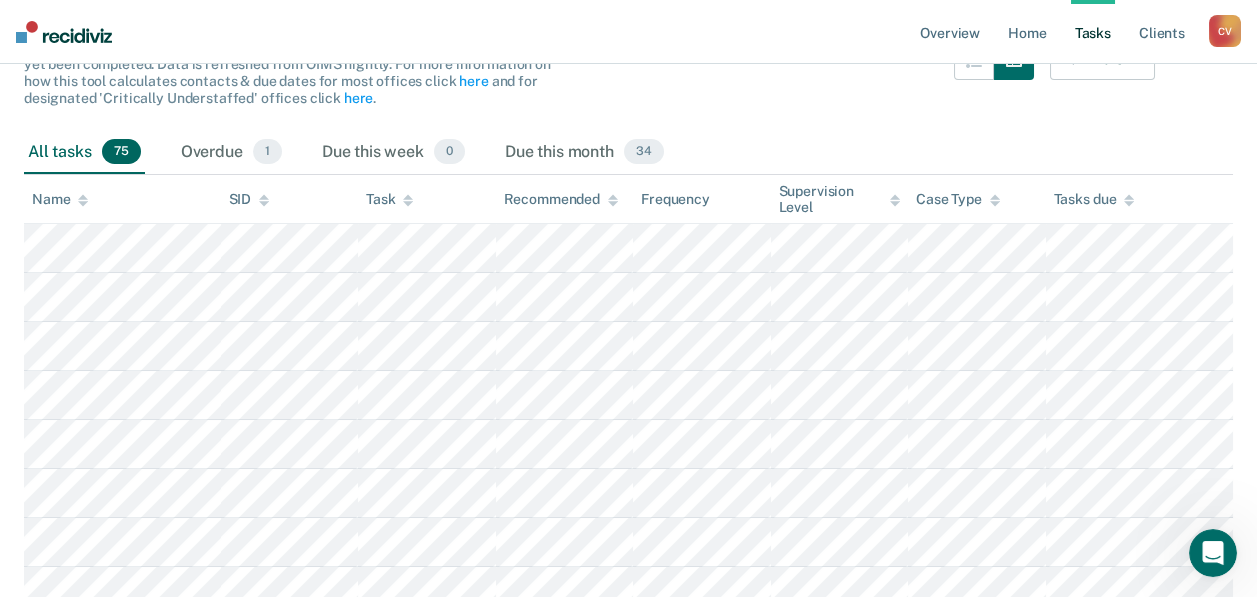 scroll, scrollTop: 0, scrollLeft: 0, axis: both 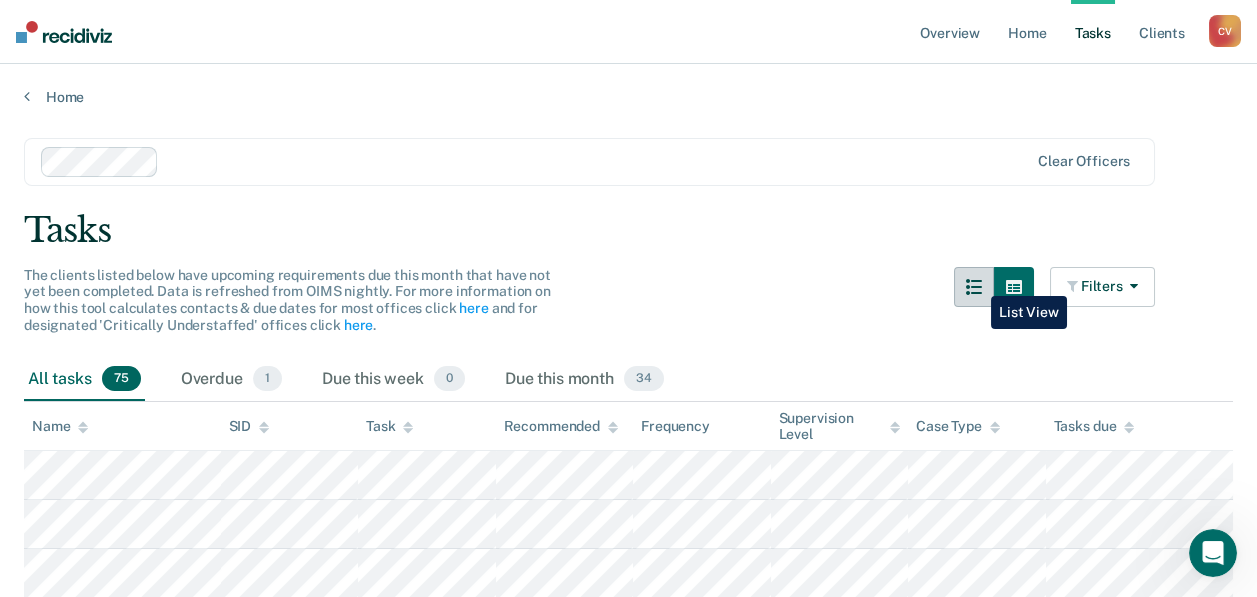 click at bounding box center [974, 287] 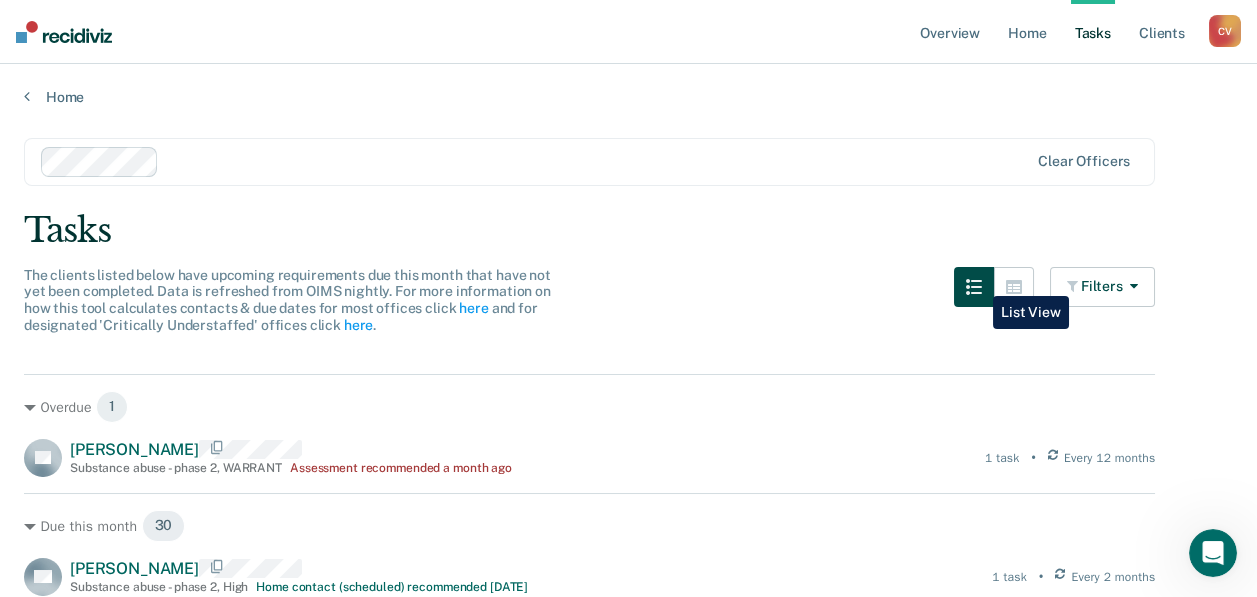 click at bounding box center [974, 287] 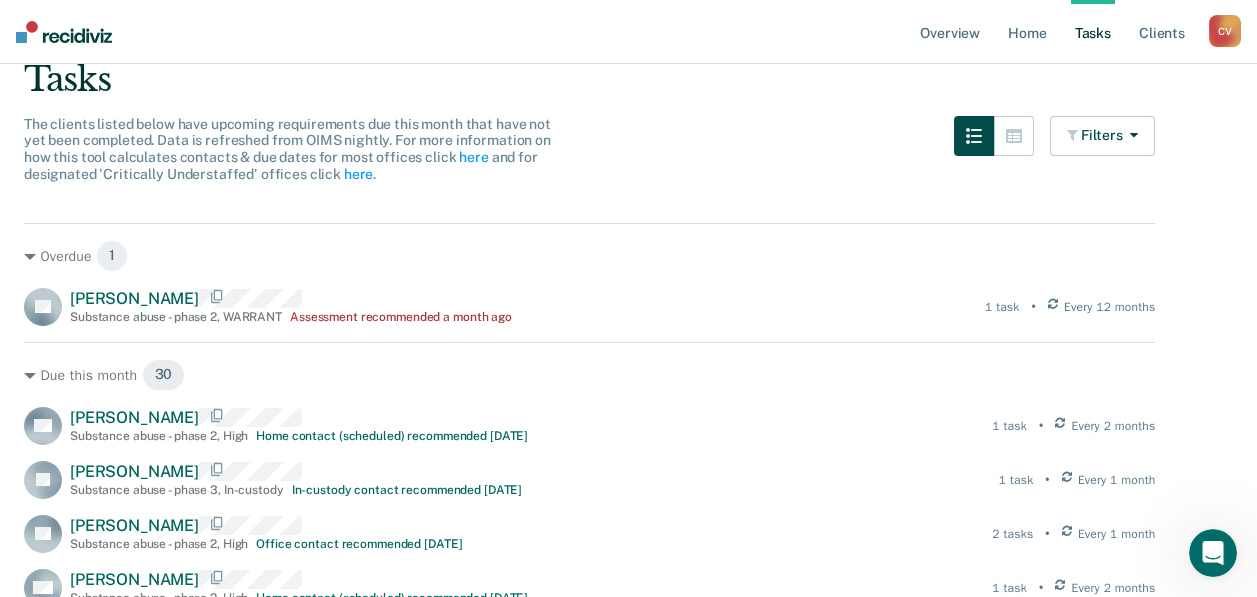 scroll, scrollTop: 0, scrollLeft: 0, axis: both 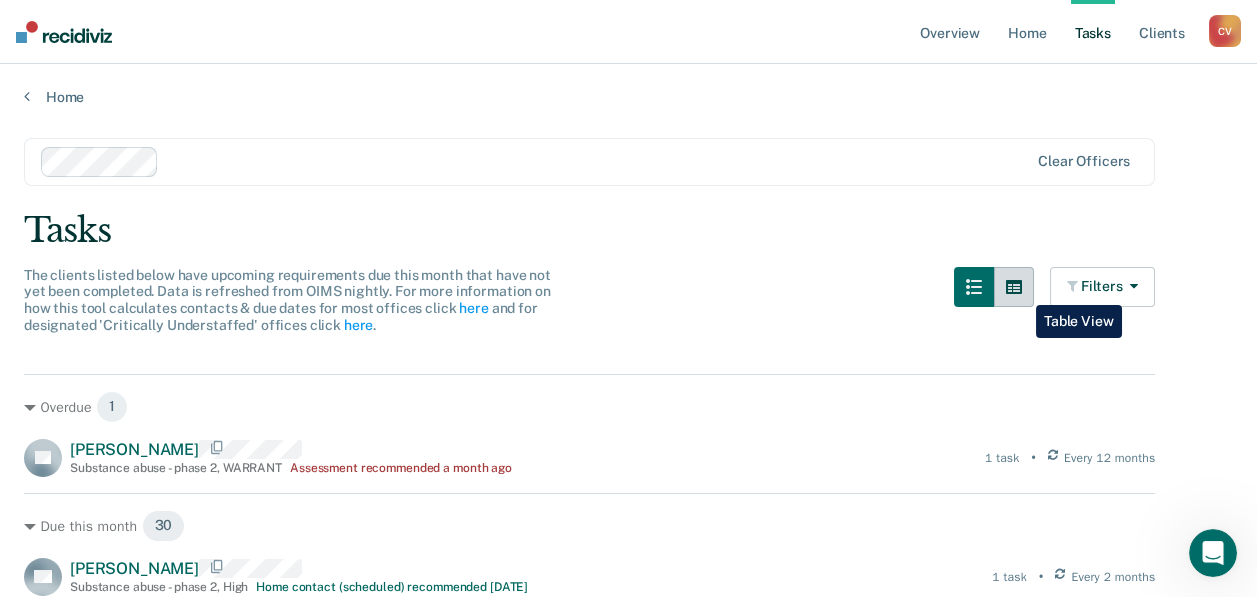 click 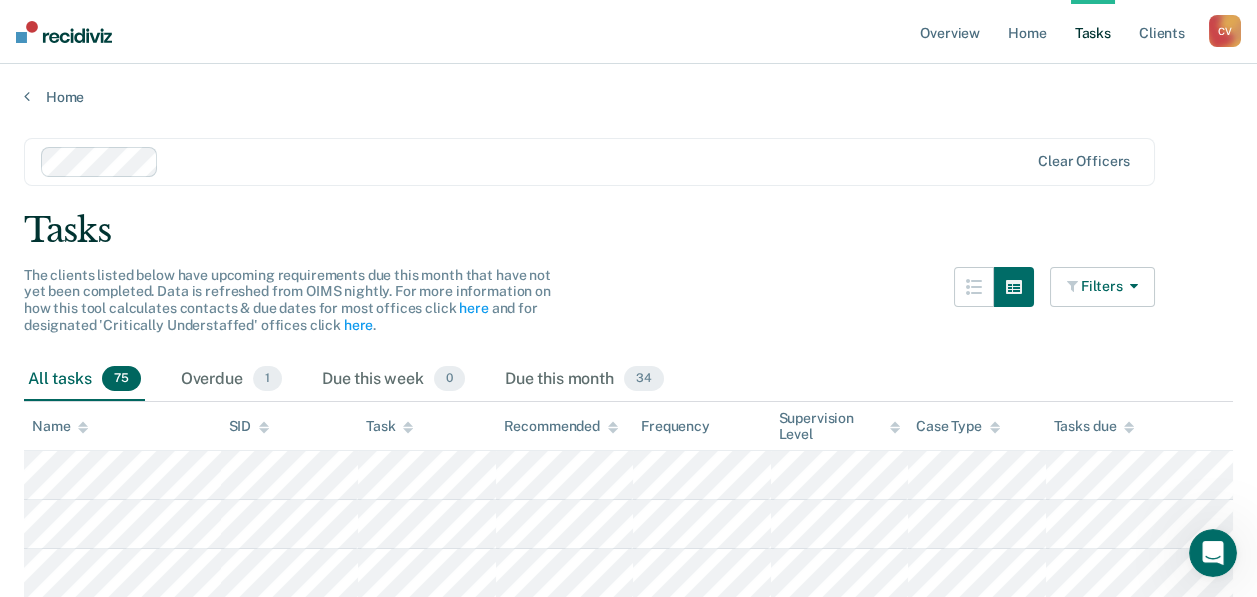 click at bounding box center (1074, 286) 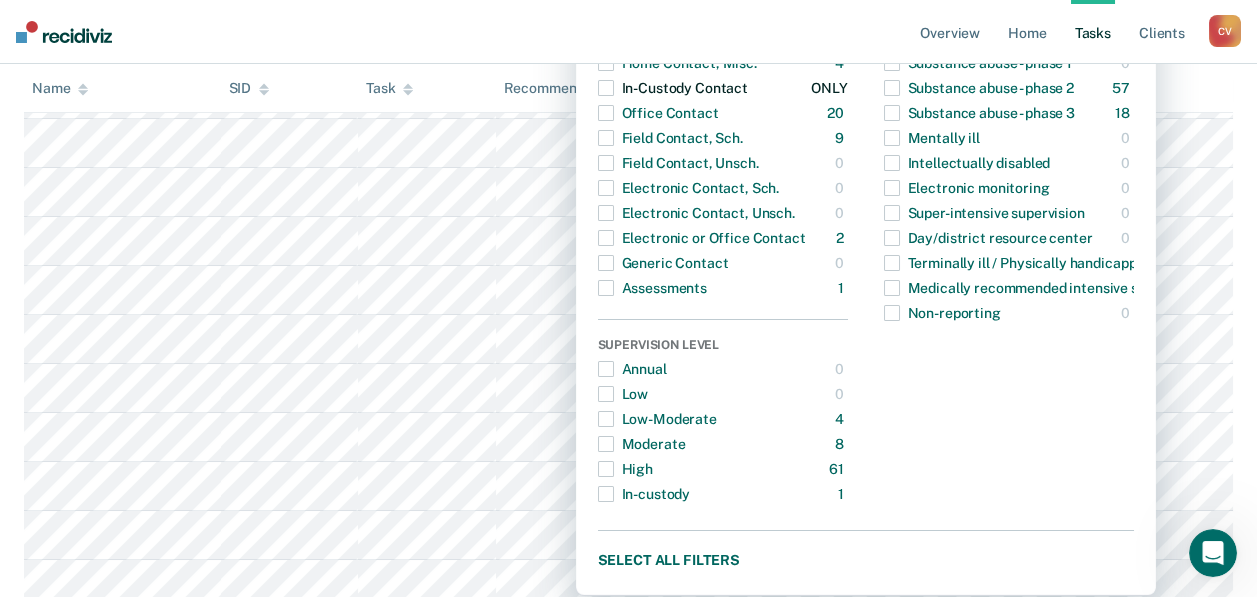 scroll, scrollTop: 400, scrollLeft: 0, axis: vertical 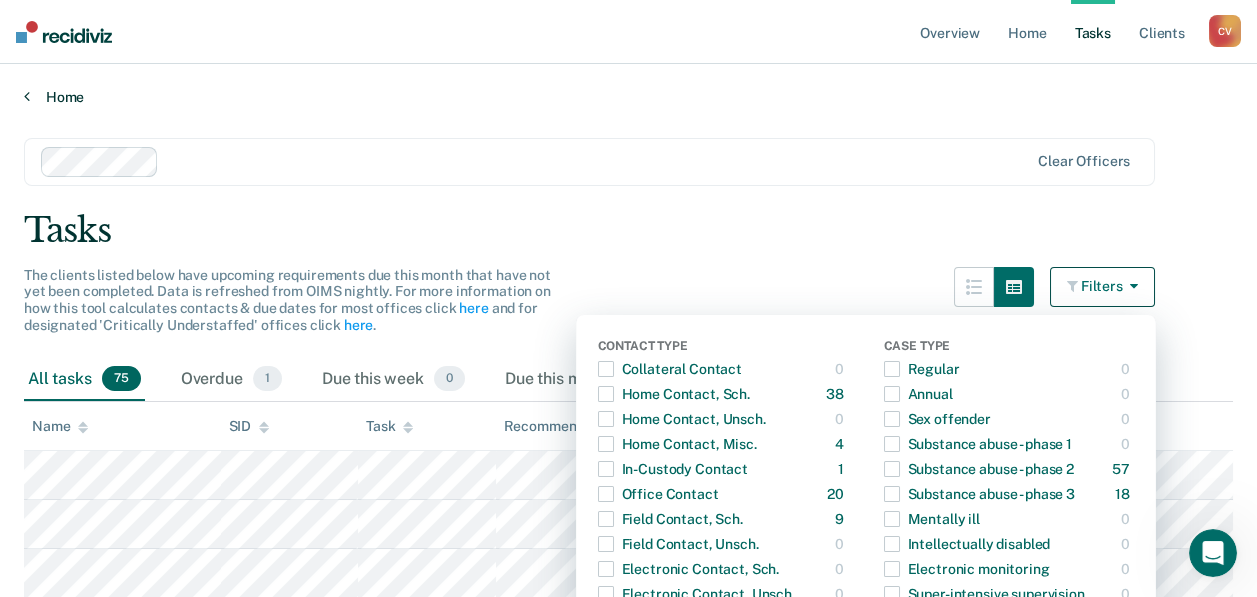 click on "Home" at bounding box center (628, 97) 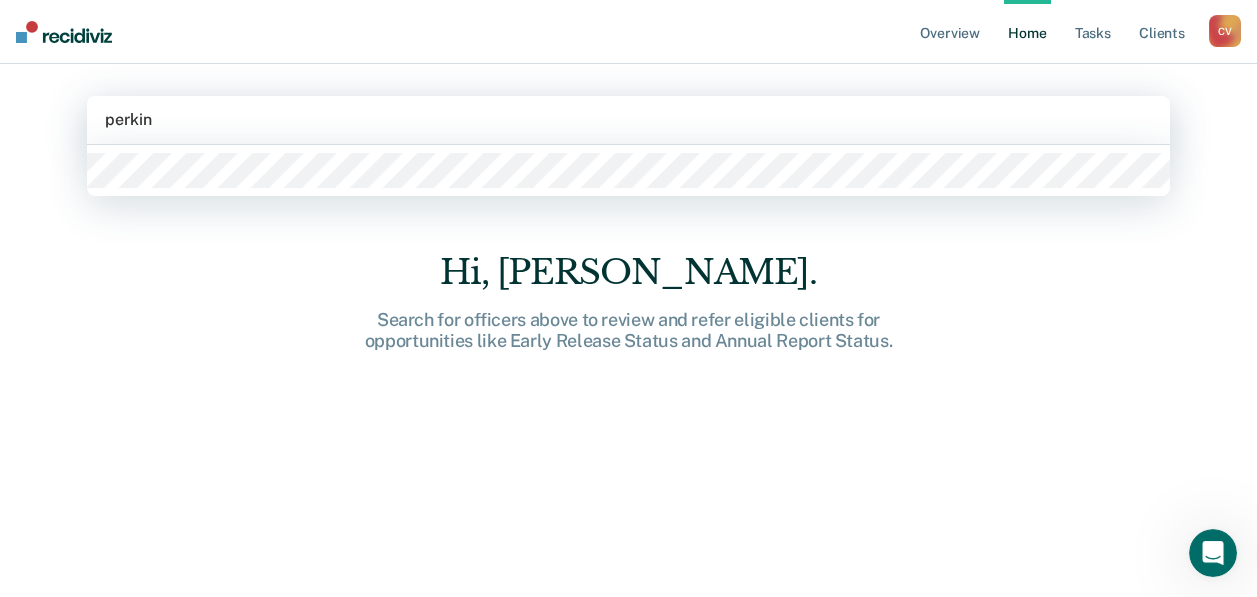 type on "[PERSON_NAME]" 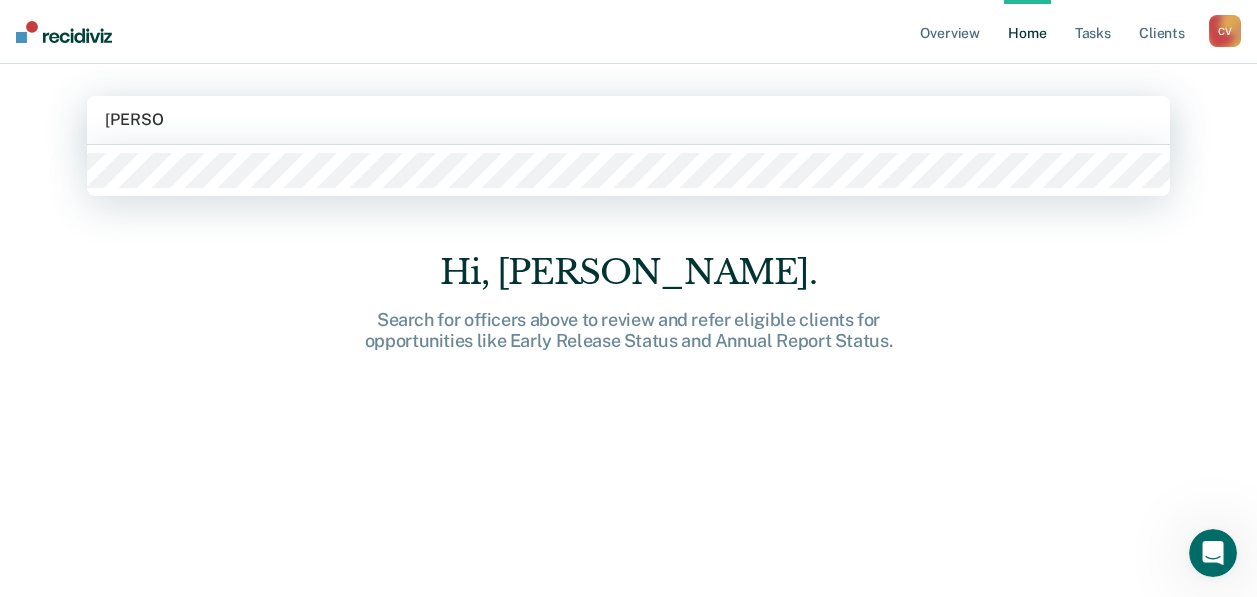 type 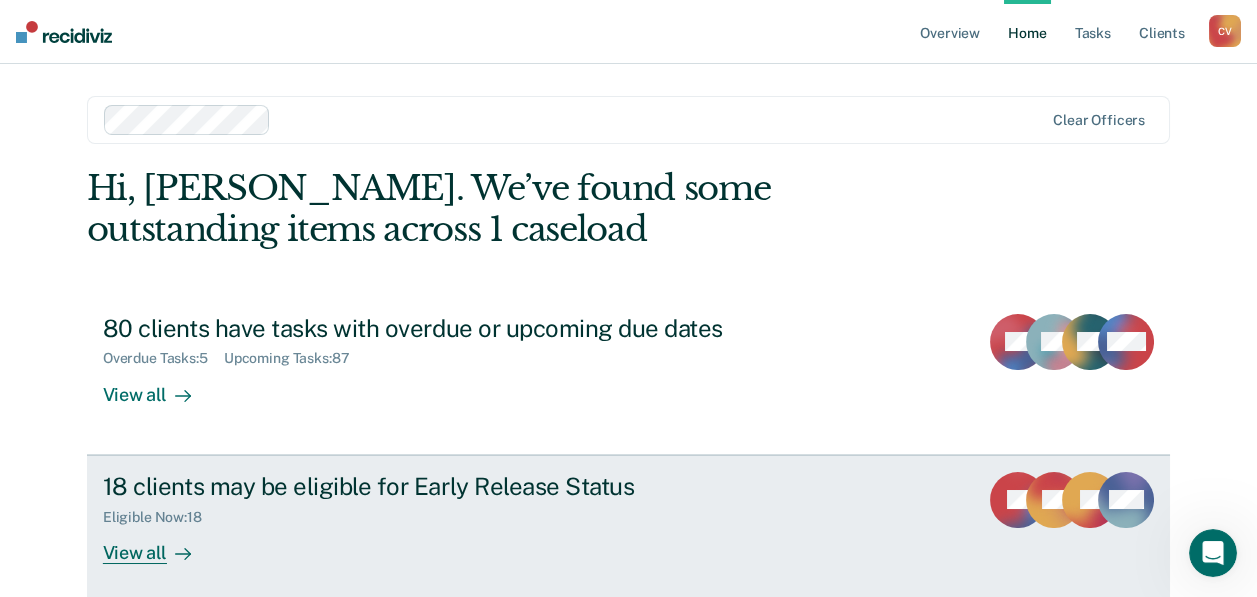click on "18 clients may be eligible for Early Release Status" at bounding box center (454, 486) 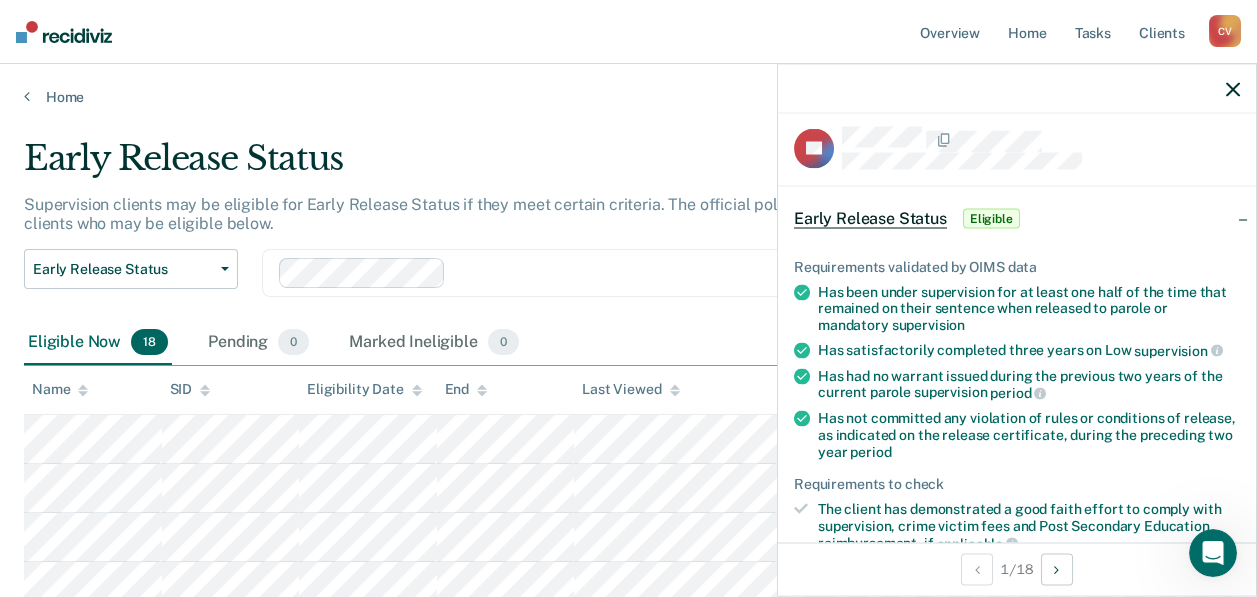 scroll, scrollTop: 0, scrollLeft: 0, axis: both 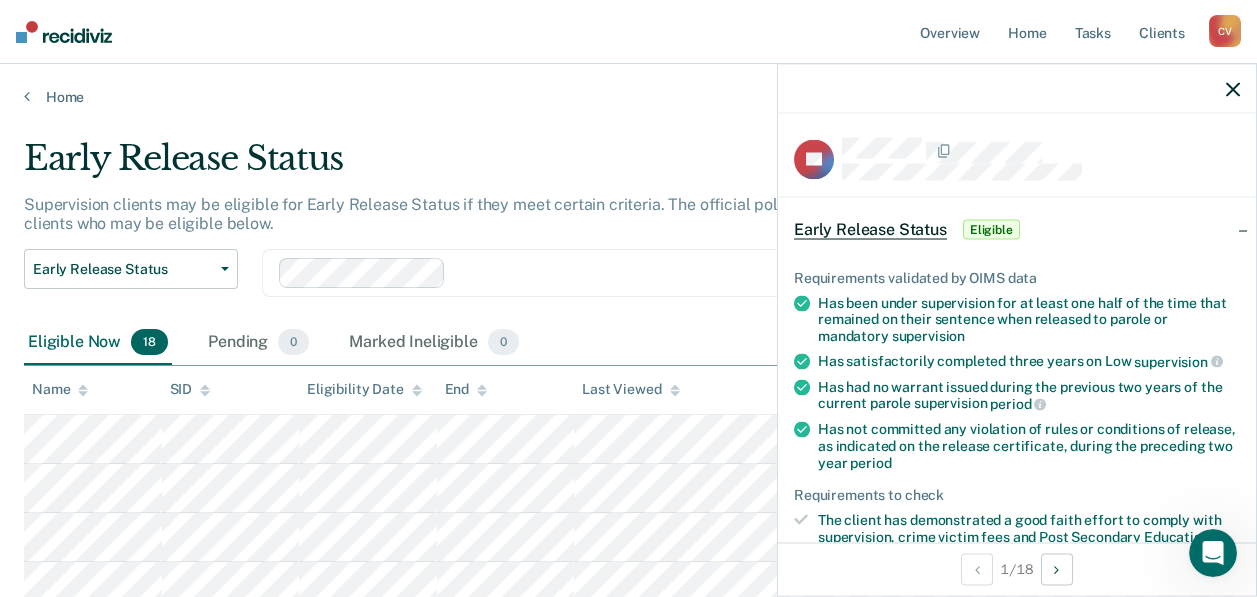 click on "C V" at bounding box center [1225, 31] 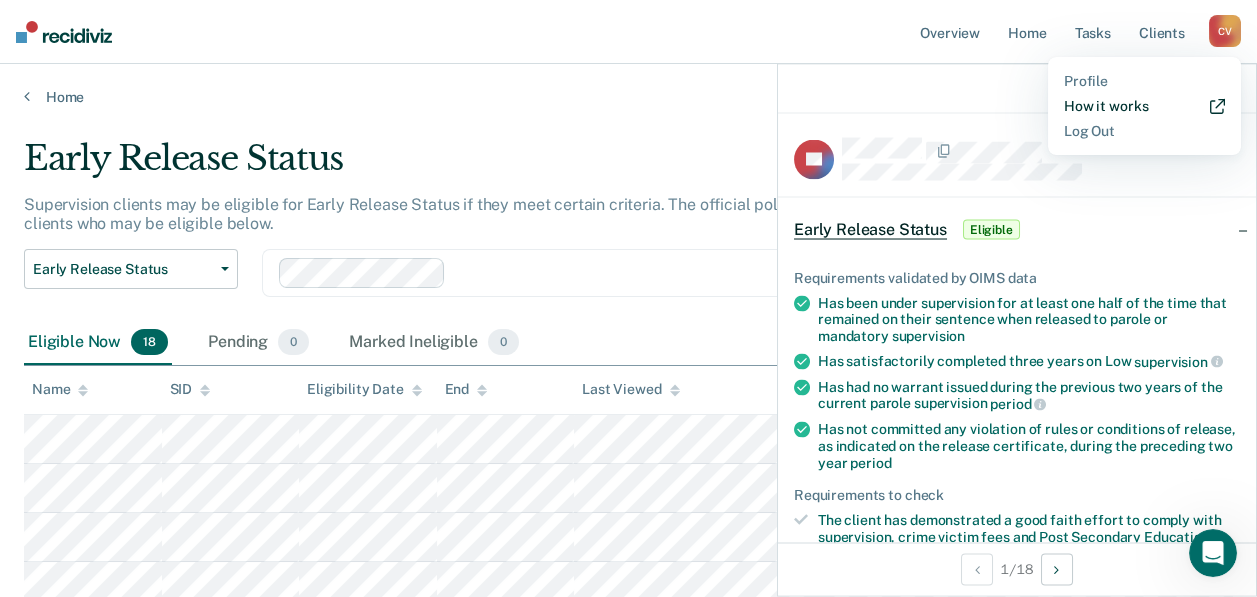click on "How it works" at bounding box center [1144, 106] 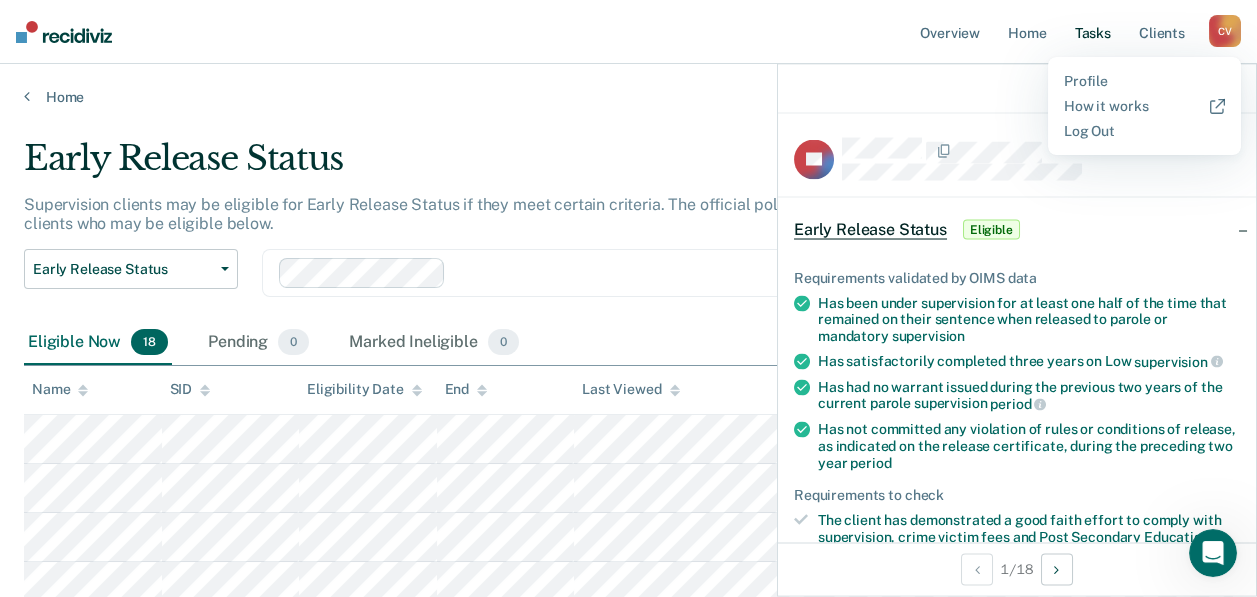 click on "Tasks" at bounding box center (1093, 32) 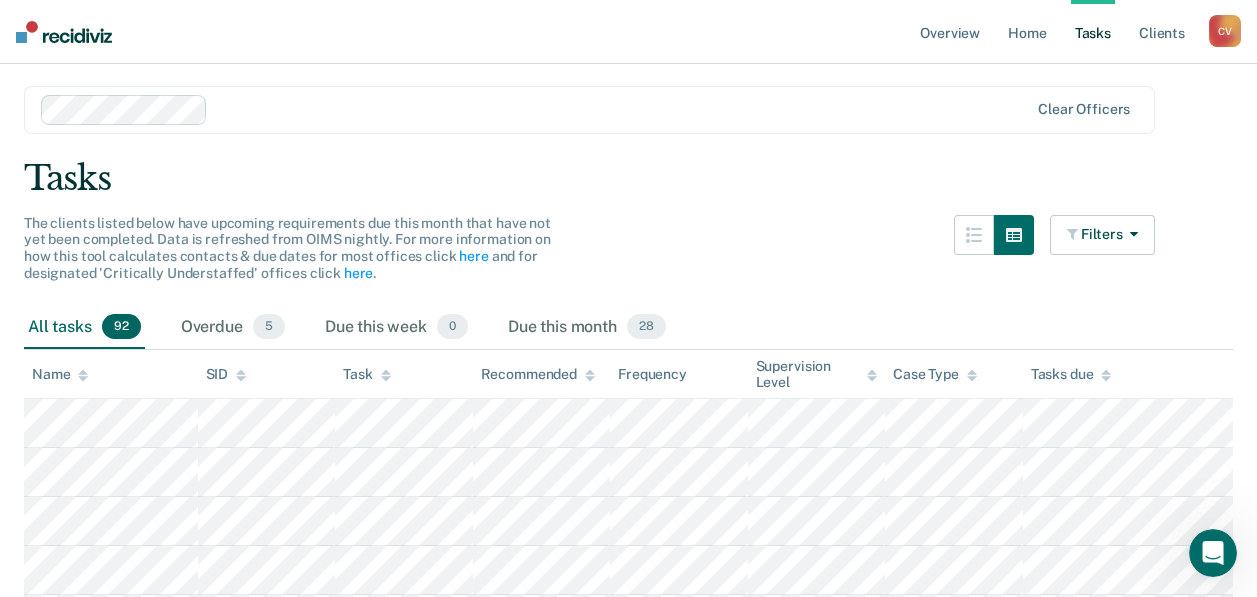 scroll, scrollTop: 0, scrollLeft: 0, axis: both 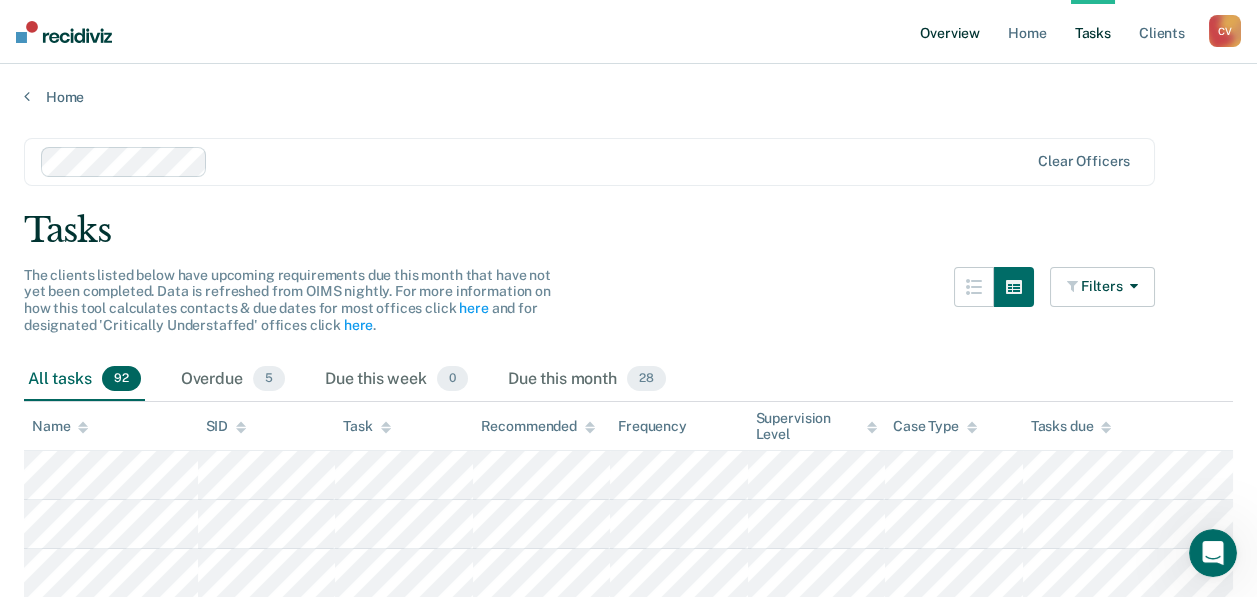 click on "Overview" at bounding box center [950, 32] 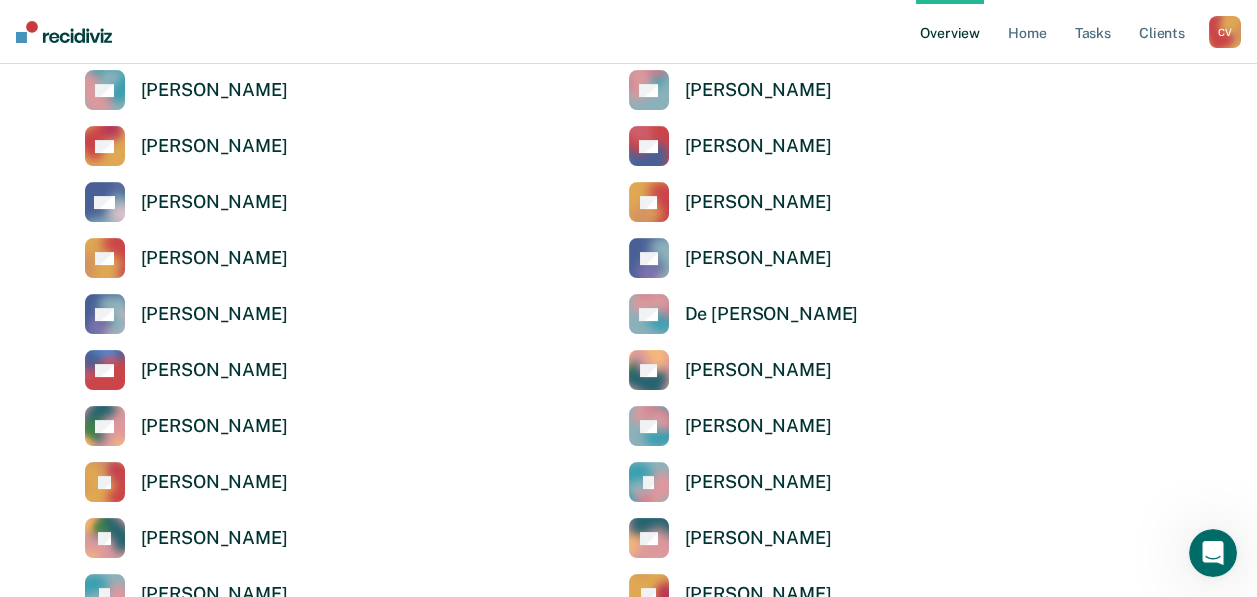 scroll, scrollTop: 2400, scrollLeft: 0, axis: vertical 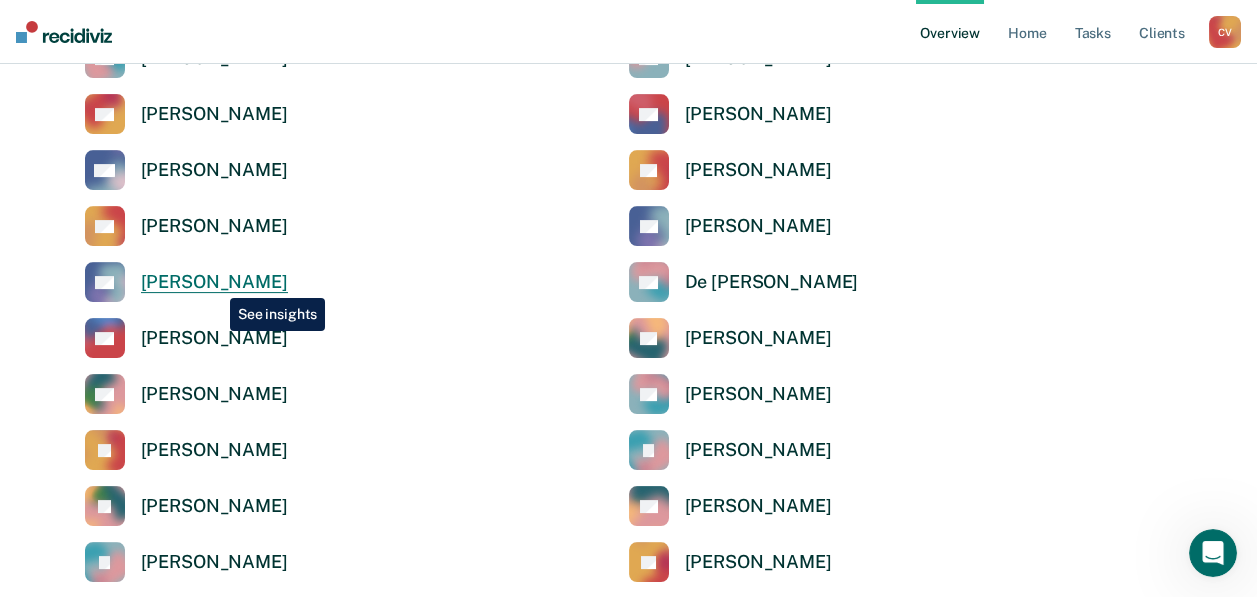 click on "[PERSON_NAME]" at bounding box center [214, 282] 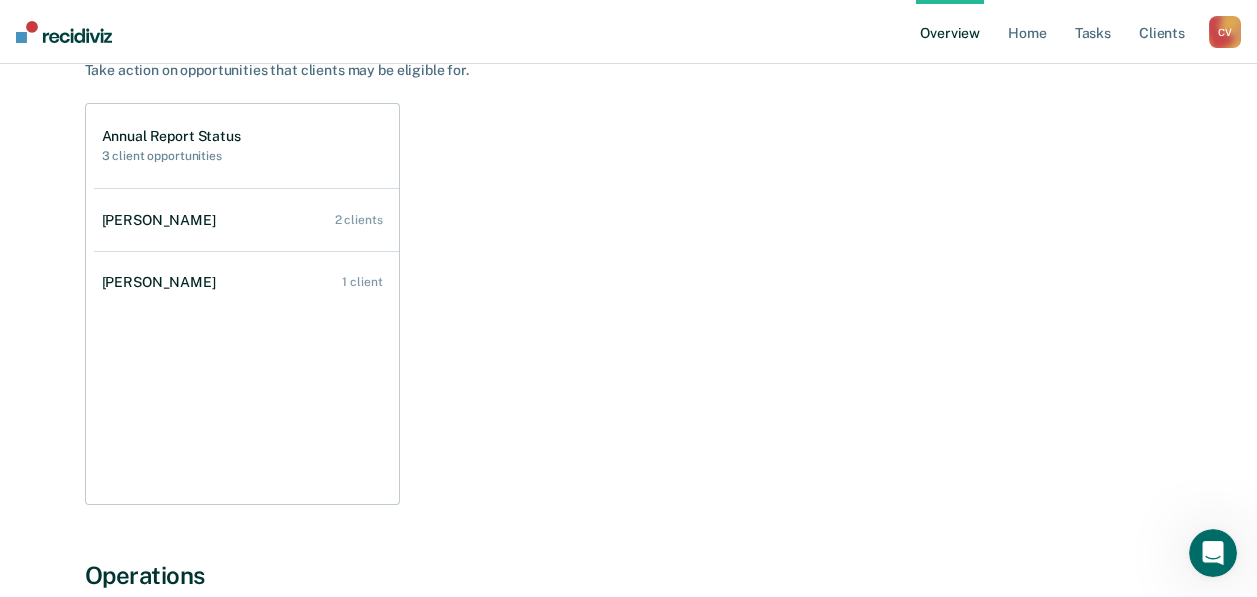 scroll, scrollTop: 0, scrollLeft: 0, axis: both 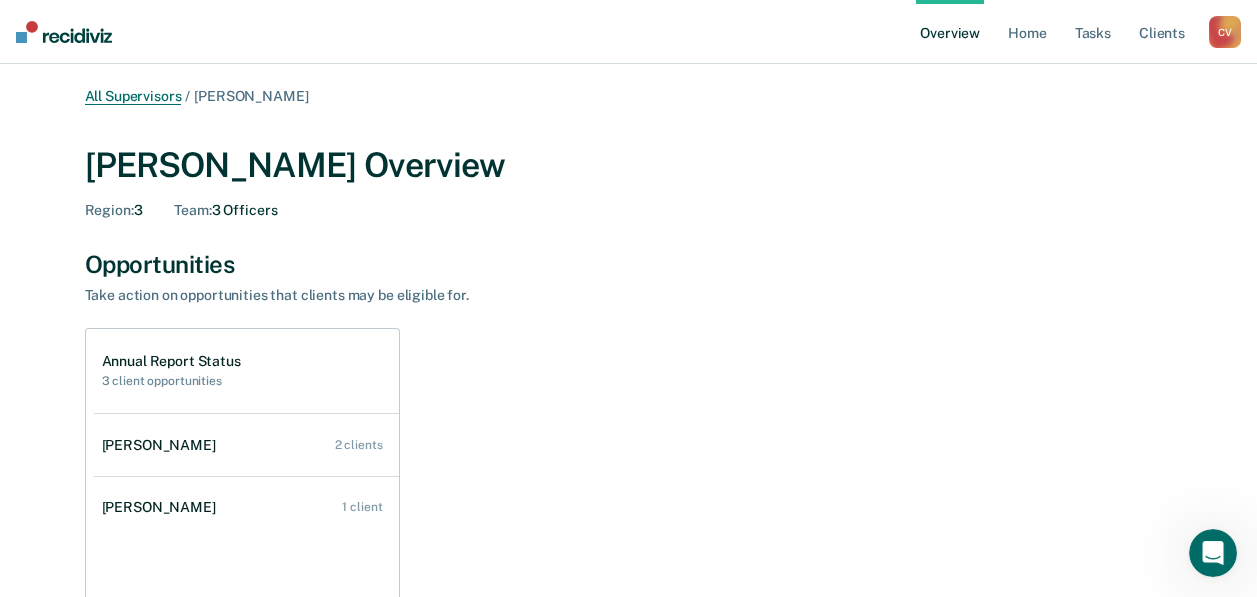 click on "All Supervisors" at bounding box center [133, 96] 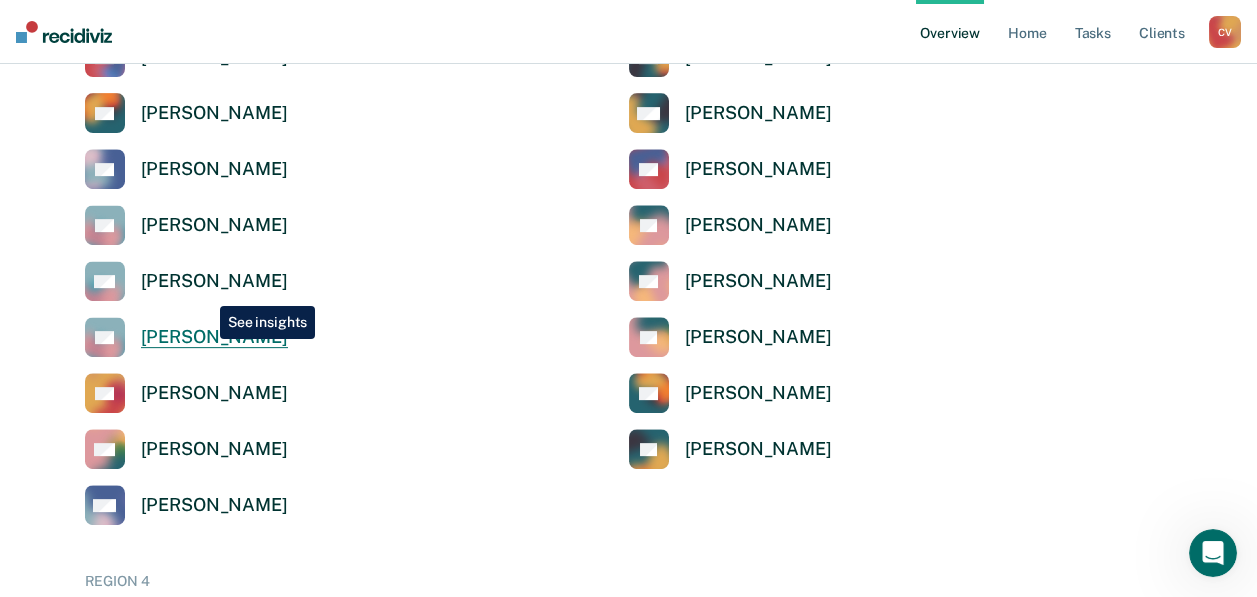 scroll, scrollTop: 3400, scrollLeft: 0, axis: vertical 